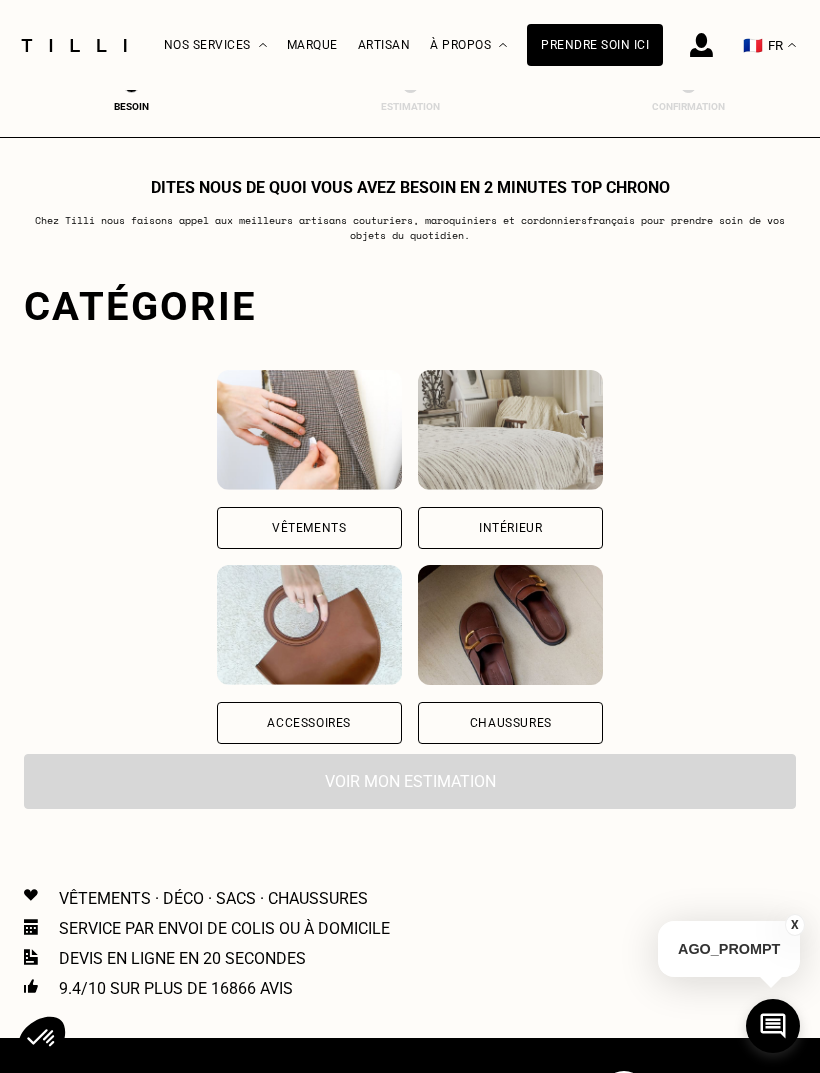 scroll, scrollTop: 0, scrollLeft: 0, axis: both 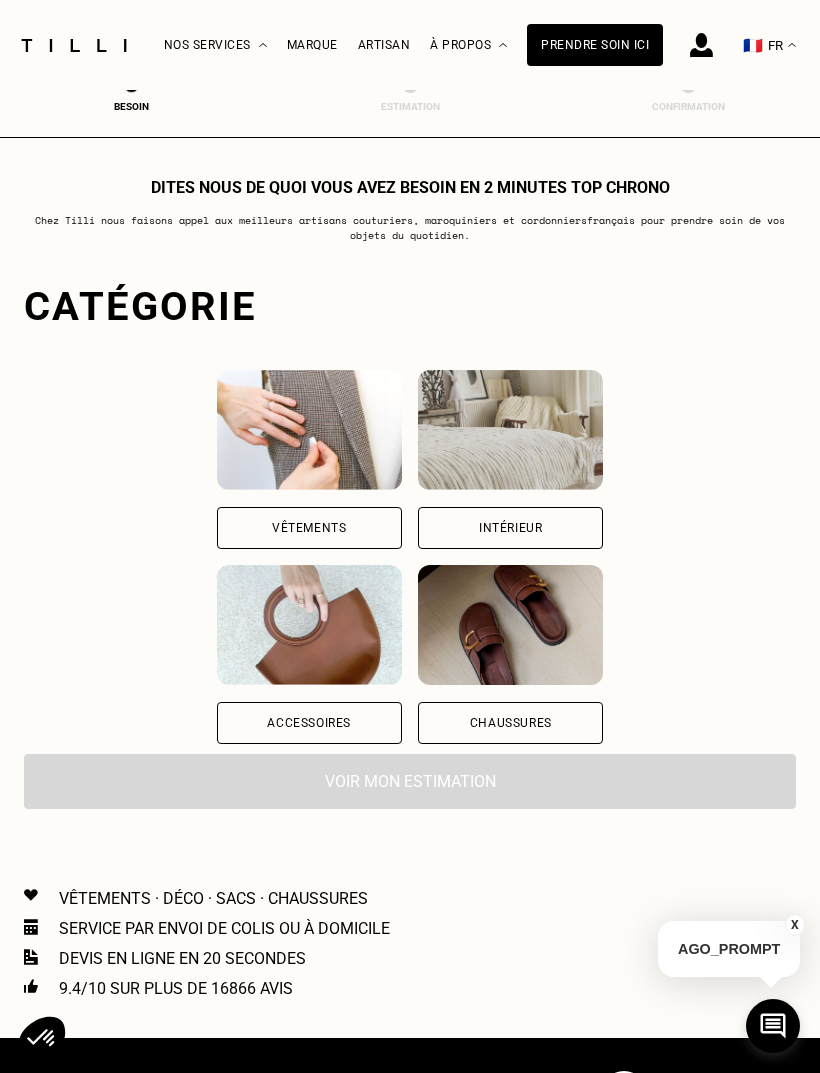 click on "Vêtements" at bounding box center (309, 528) 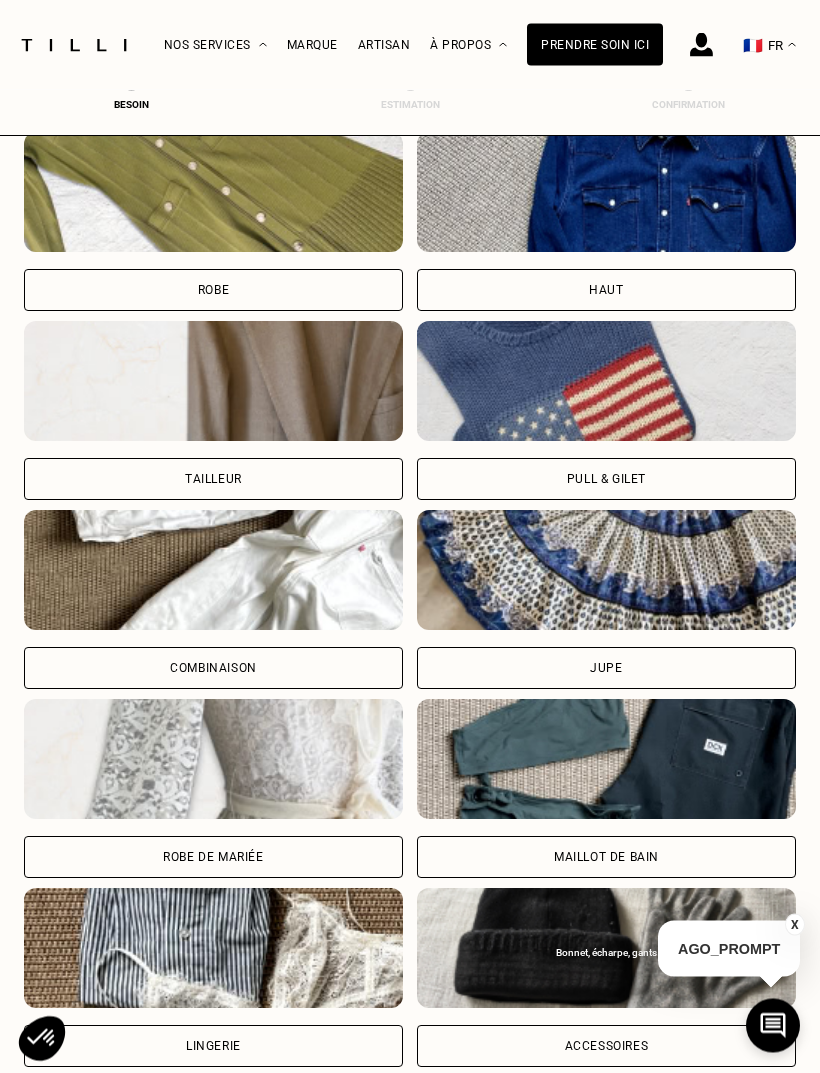scroll, scrollTop: 914, scrollLeft: 0, axis: vertical 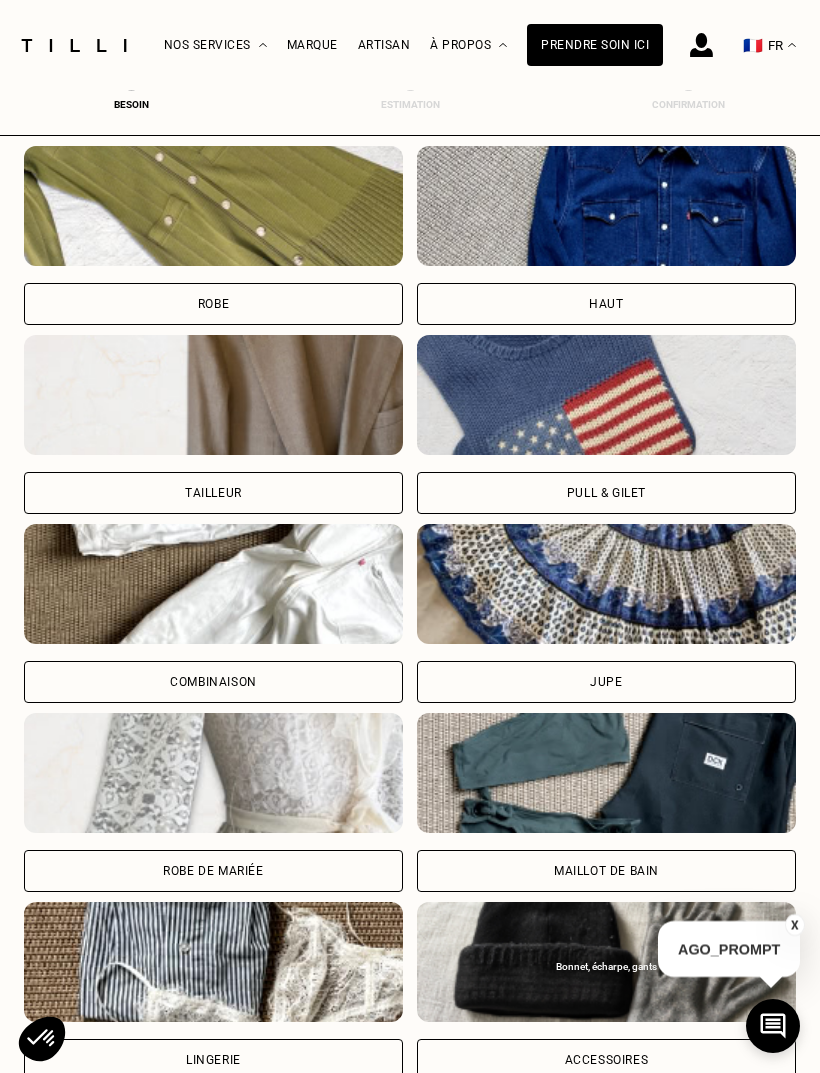 click on "Pull & gilet" at bounding box center [606, 493] 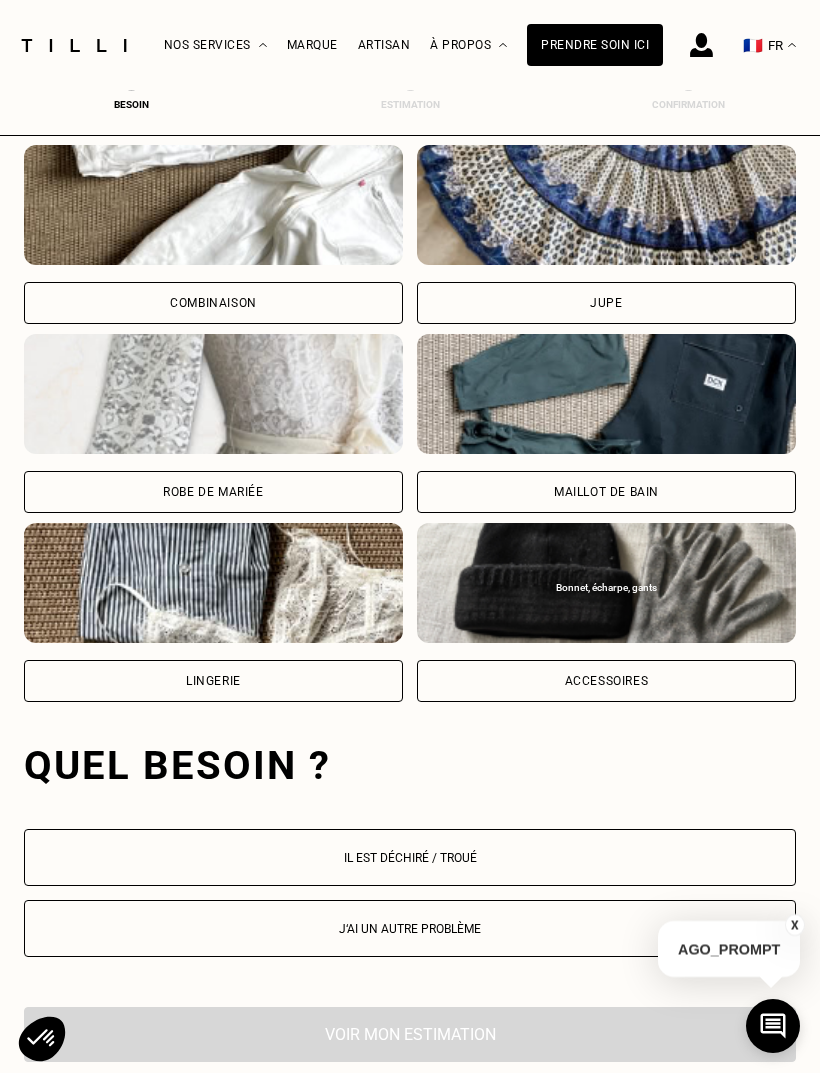 scroll, scrollTop: 1869, scrollLeft: 0, axis: vertical 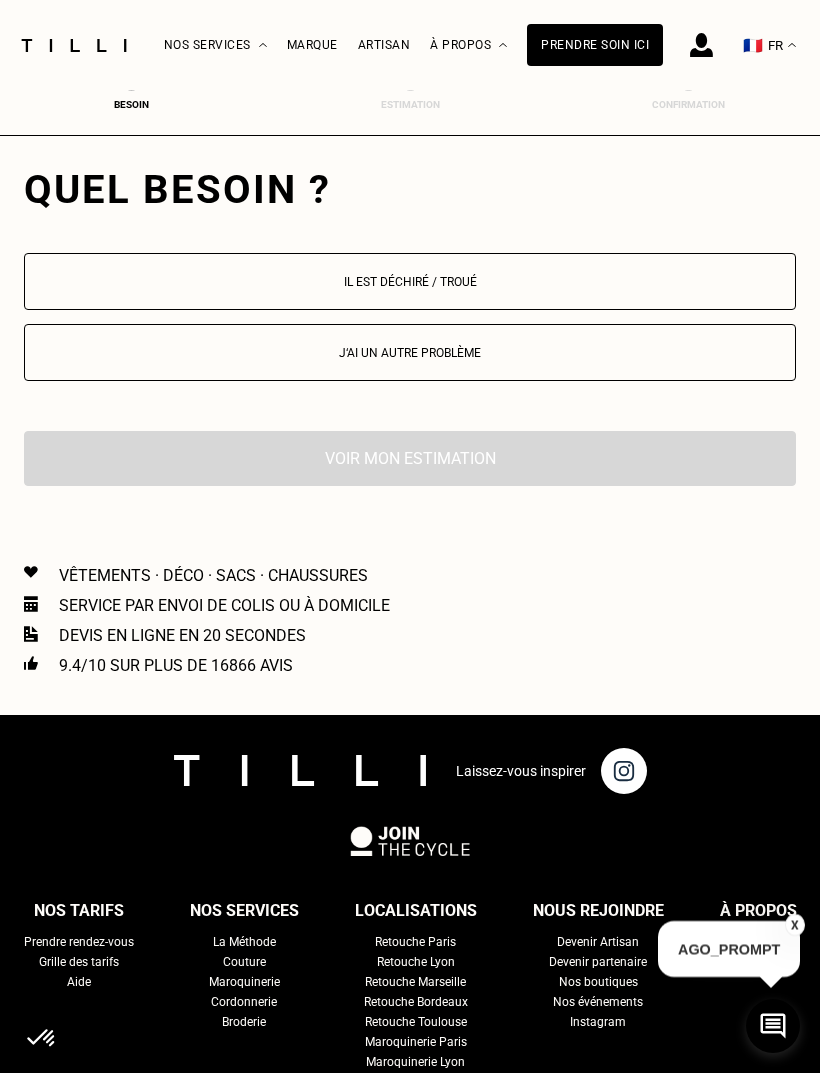 click on "Il est déchiré / troué" at bounding box center (410, 281) 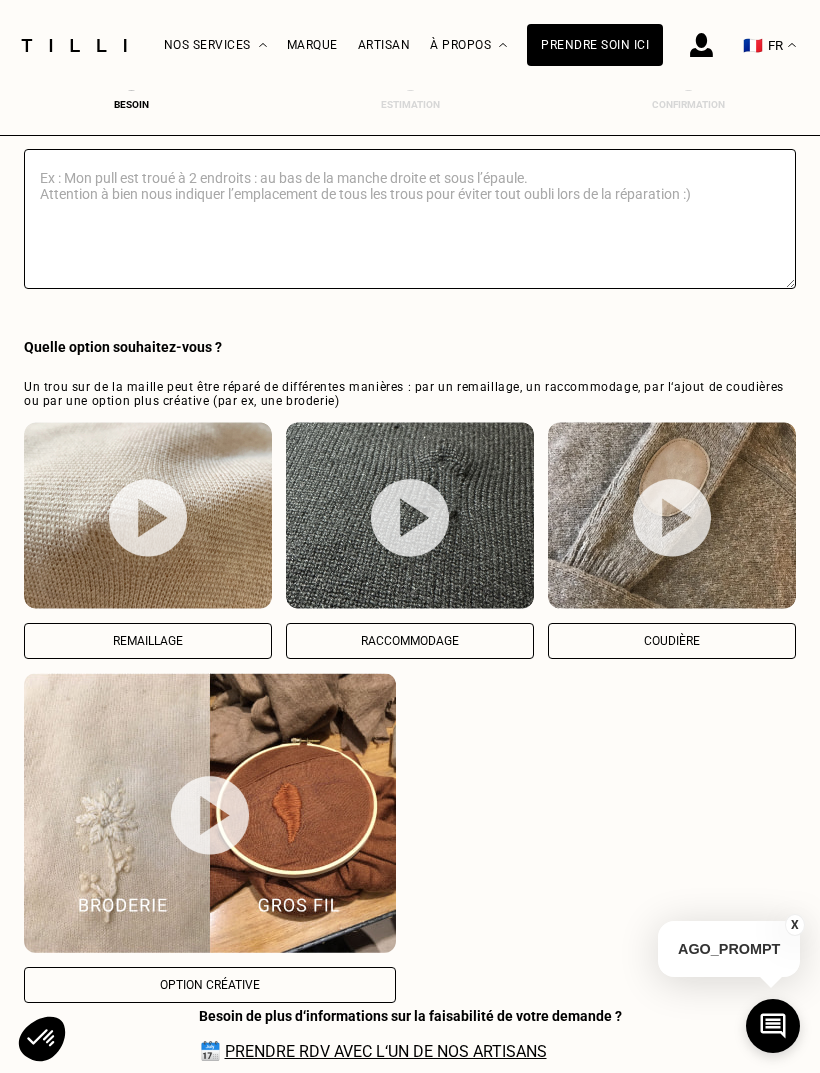 scroll, scrollTop: 2364, scrollLeft: 0, axis: vertical 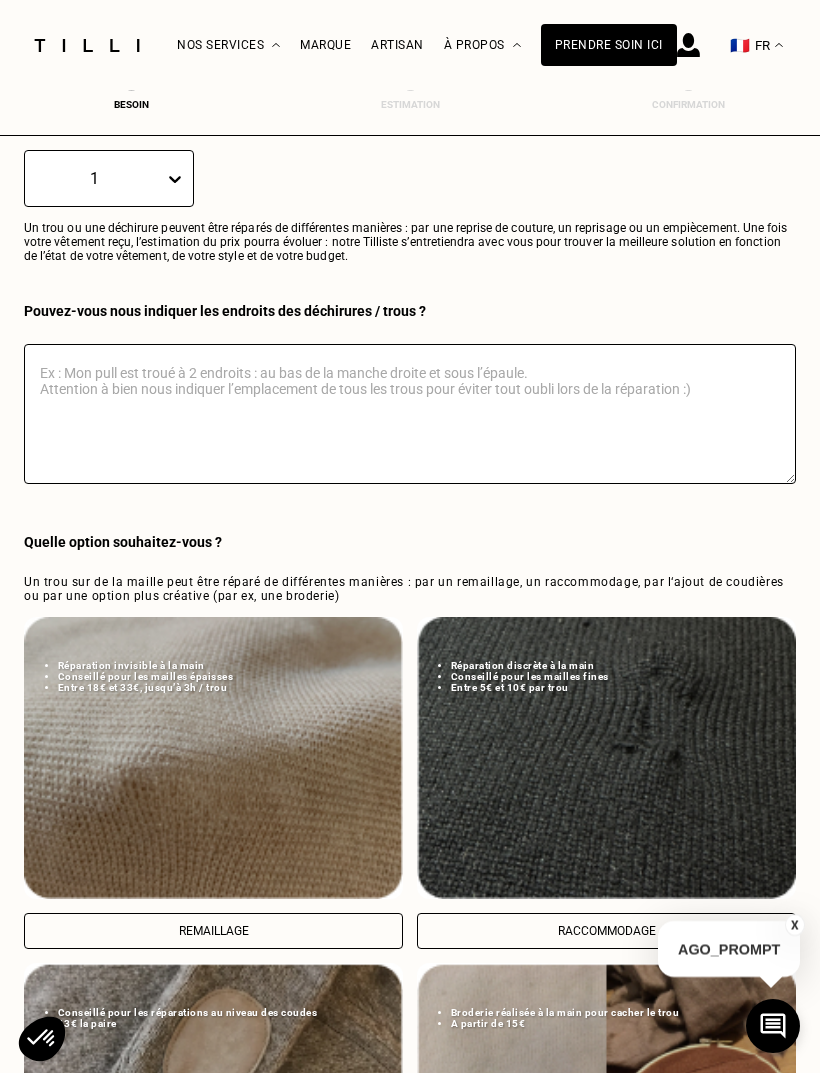 click at bounding box center [410, 414] 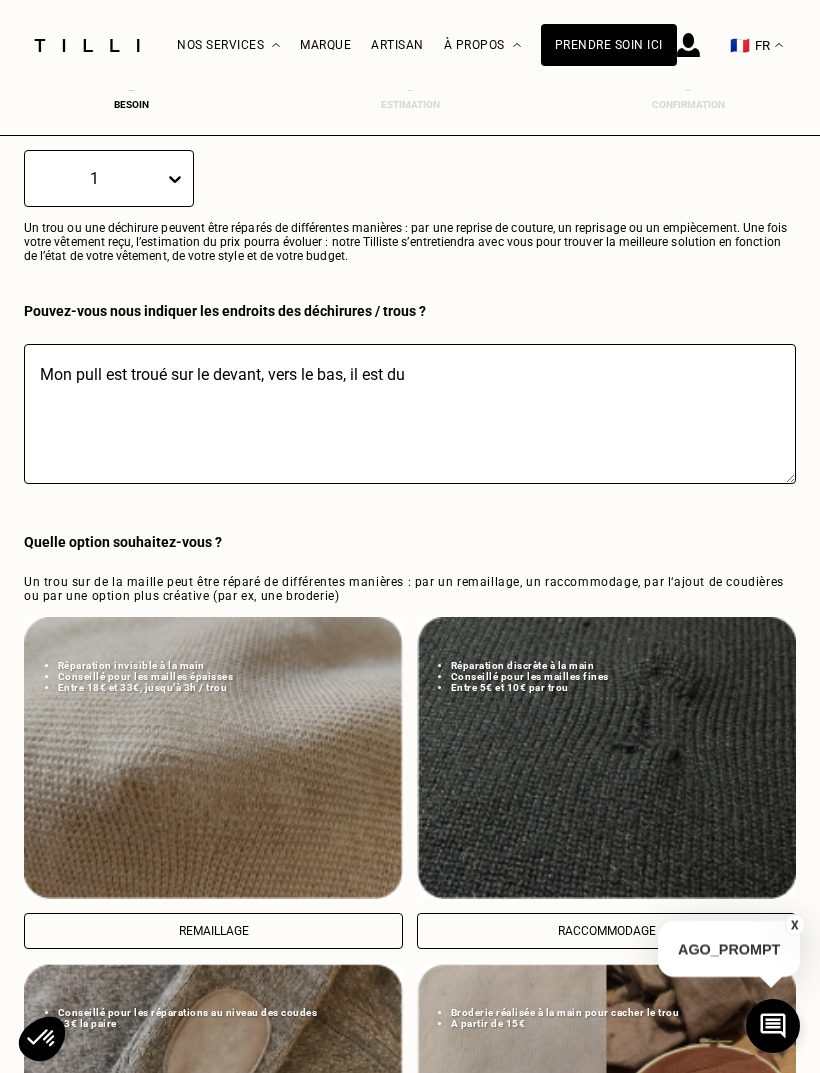 click on "Mon pull est troué sur le devant, vers le bas, il est du" at bounding box center (410, 414) 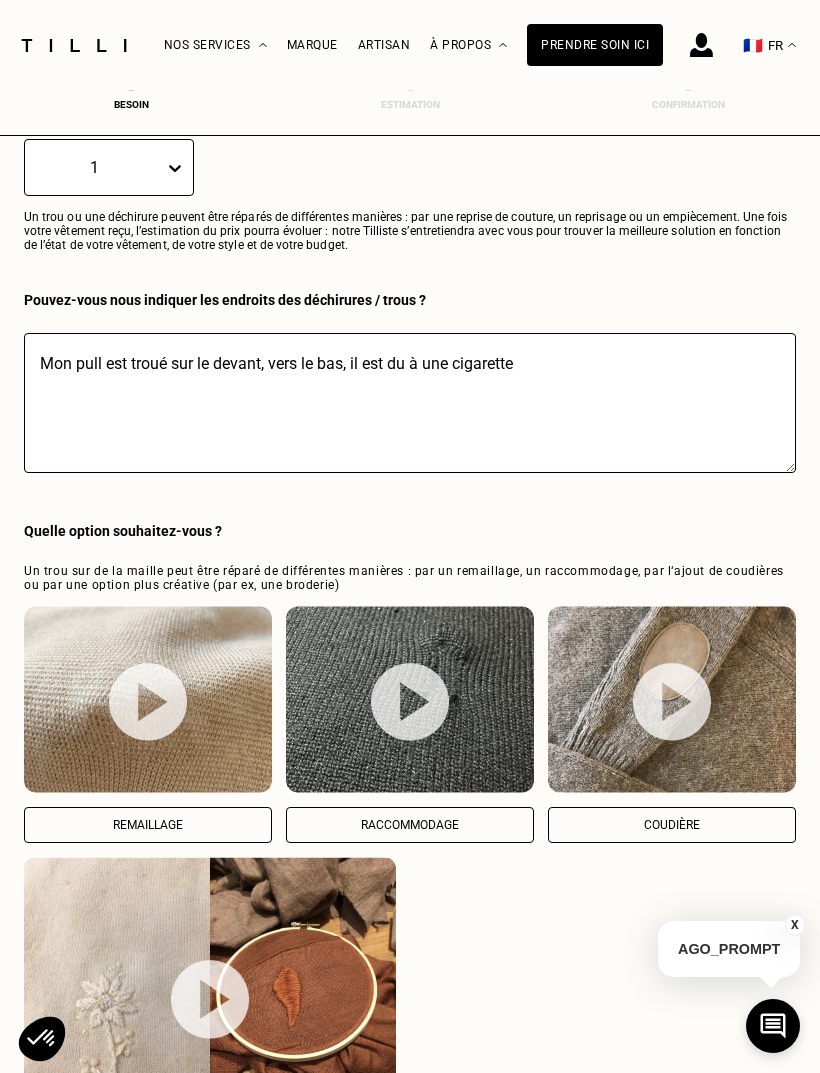 scroll, scrollTop: 2113, scrollLeft: 0, axis: vertical 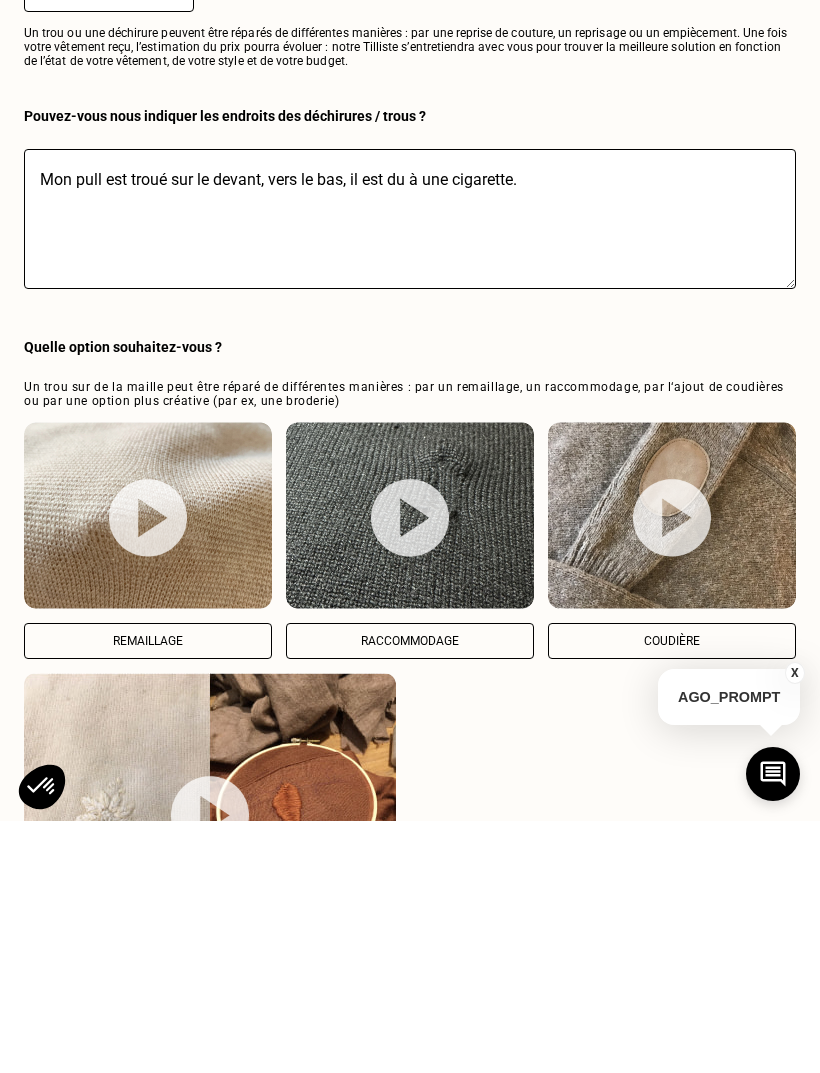 type on "Mon pull est troué sur le devant, vers le bas, il est du à une cigarette." 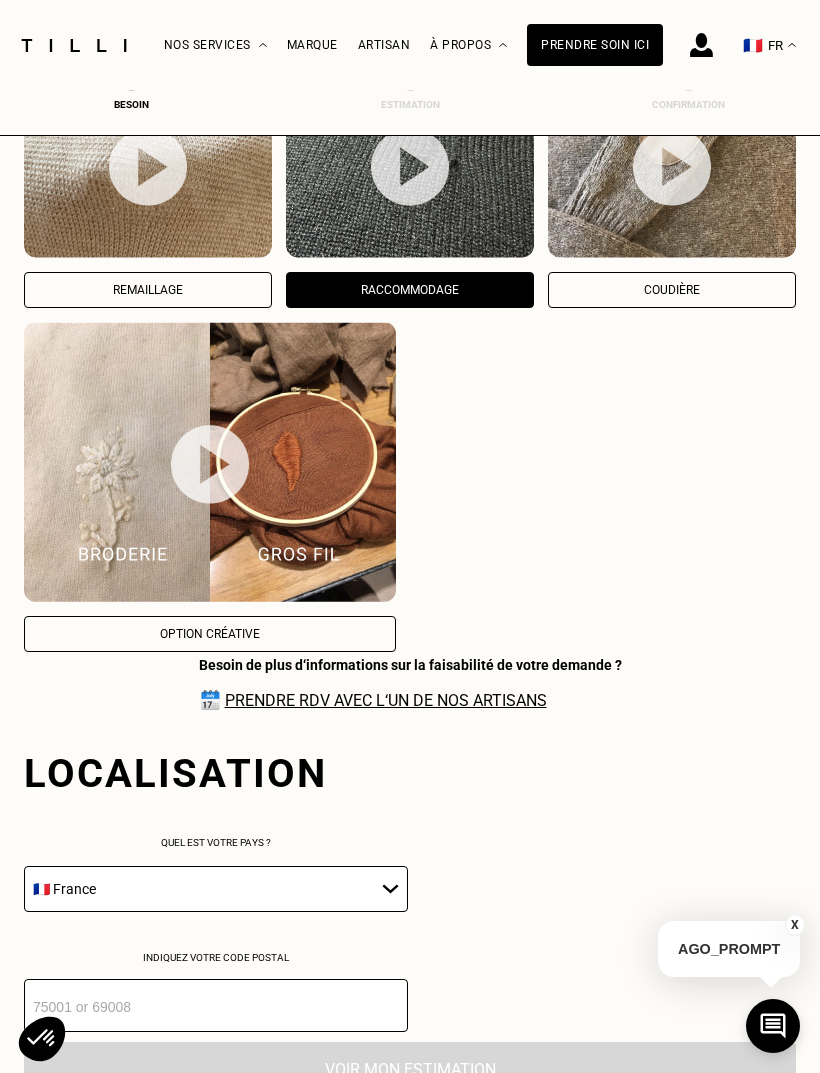 scroll, scrollTop: 3258, scrollLeft: 0, axis: vertical 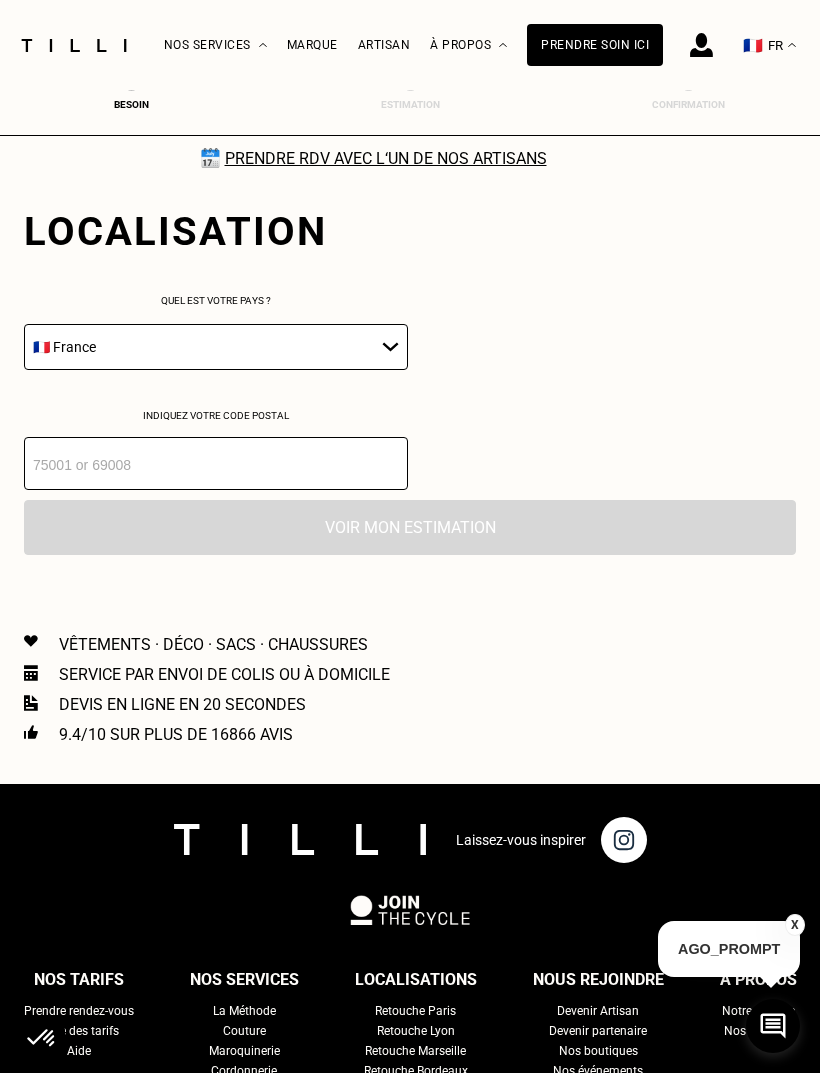 click at bounding box center [216, 463] 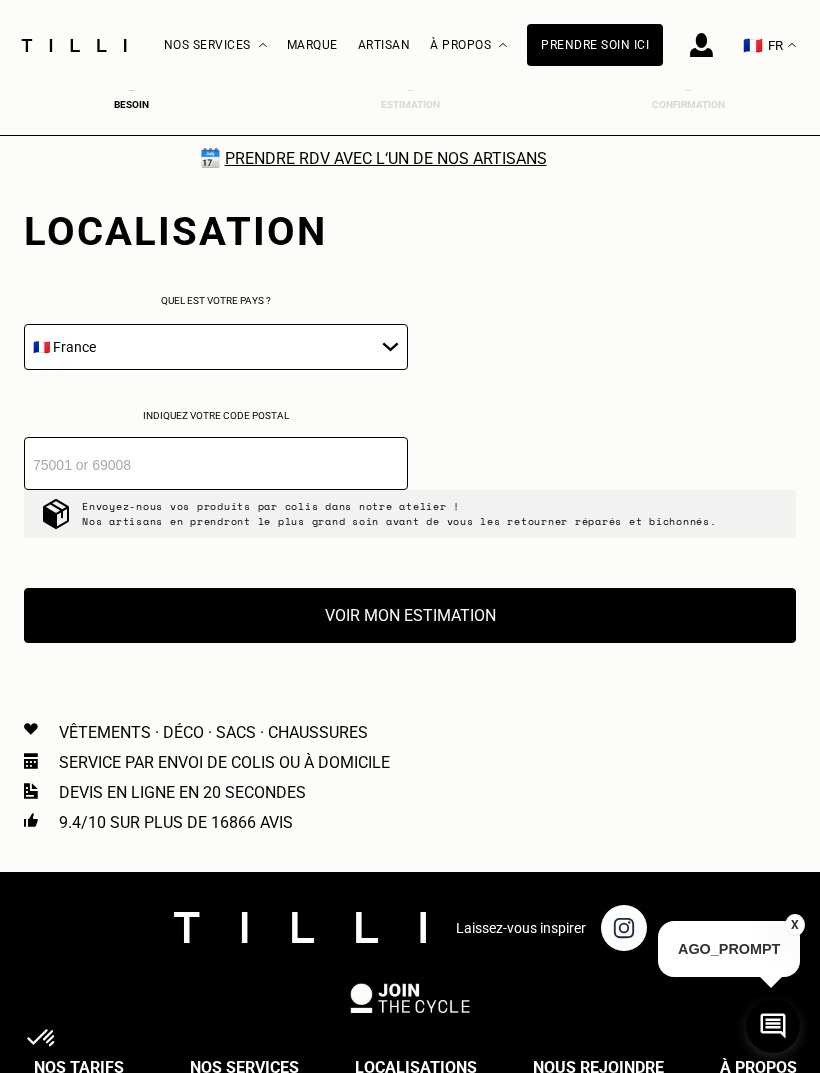 type on "[POSTCODE]" 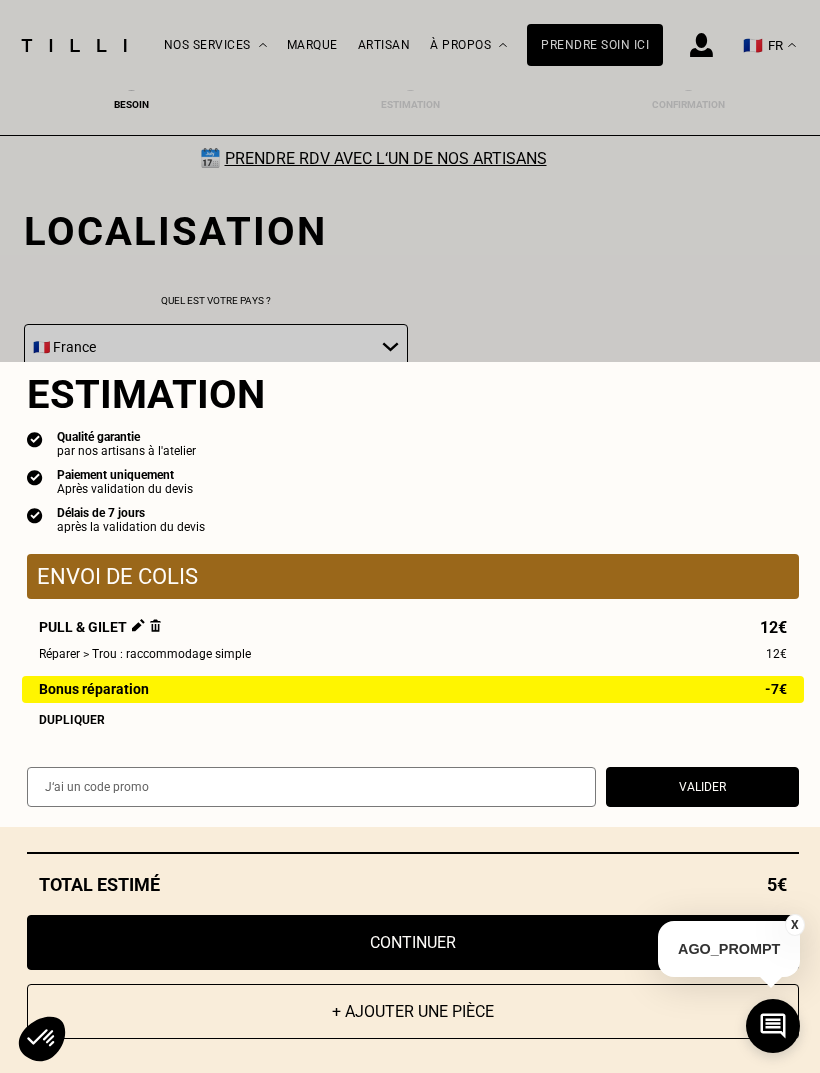 scroll, scrollTop: 19, scrollLeft: 0, axis: vertical 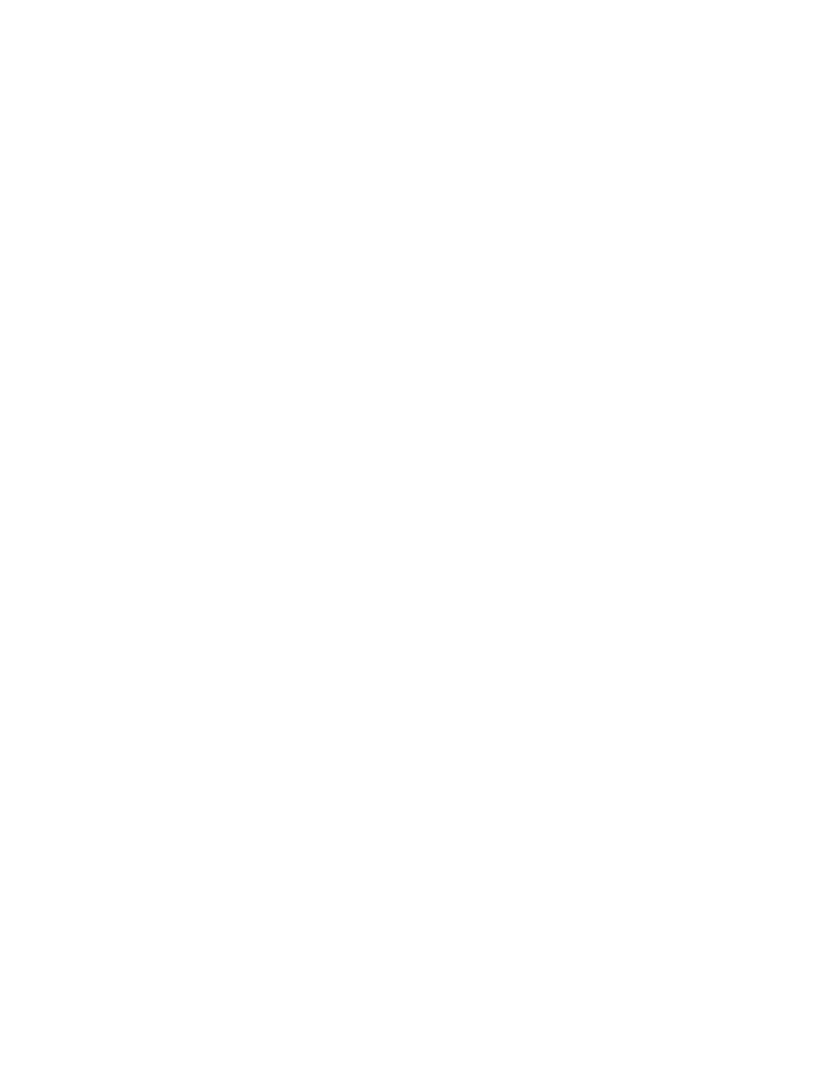 select on "FR" 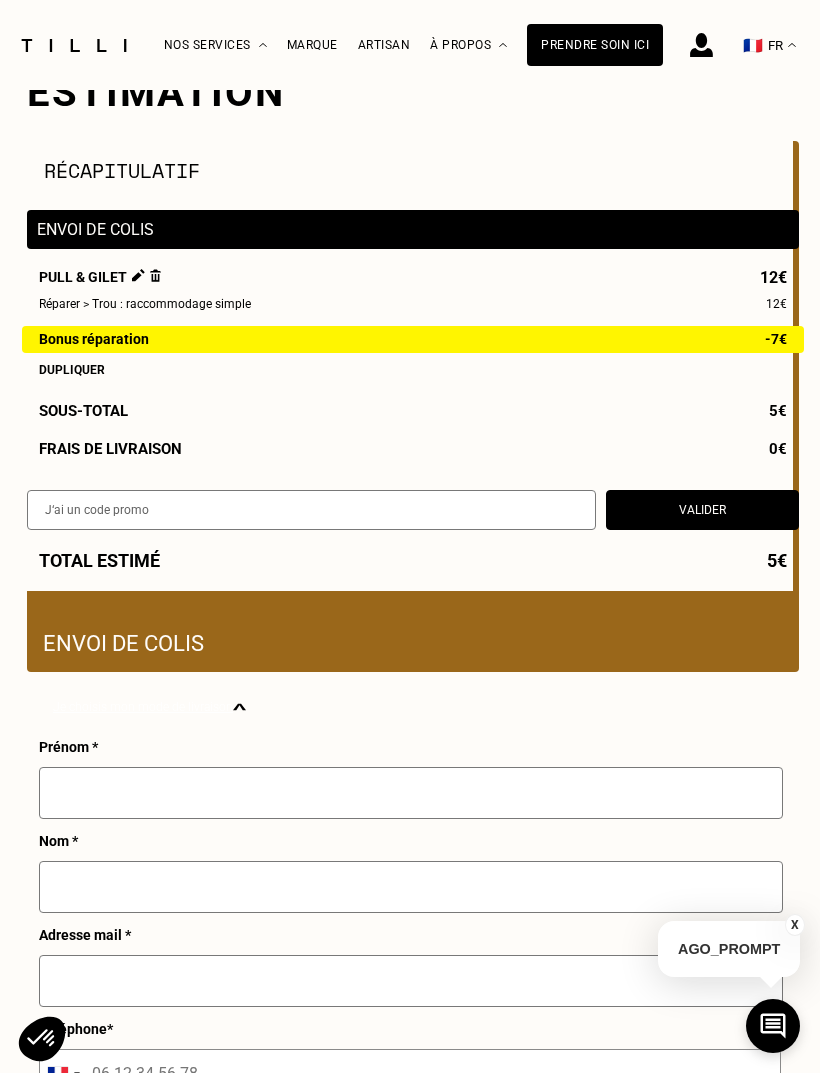 scroll, scrollTop: 125, scrollLeft: 0, axis: vertical 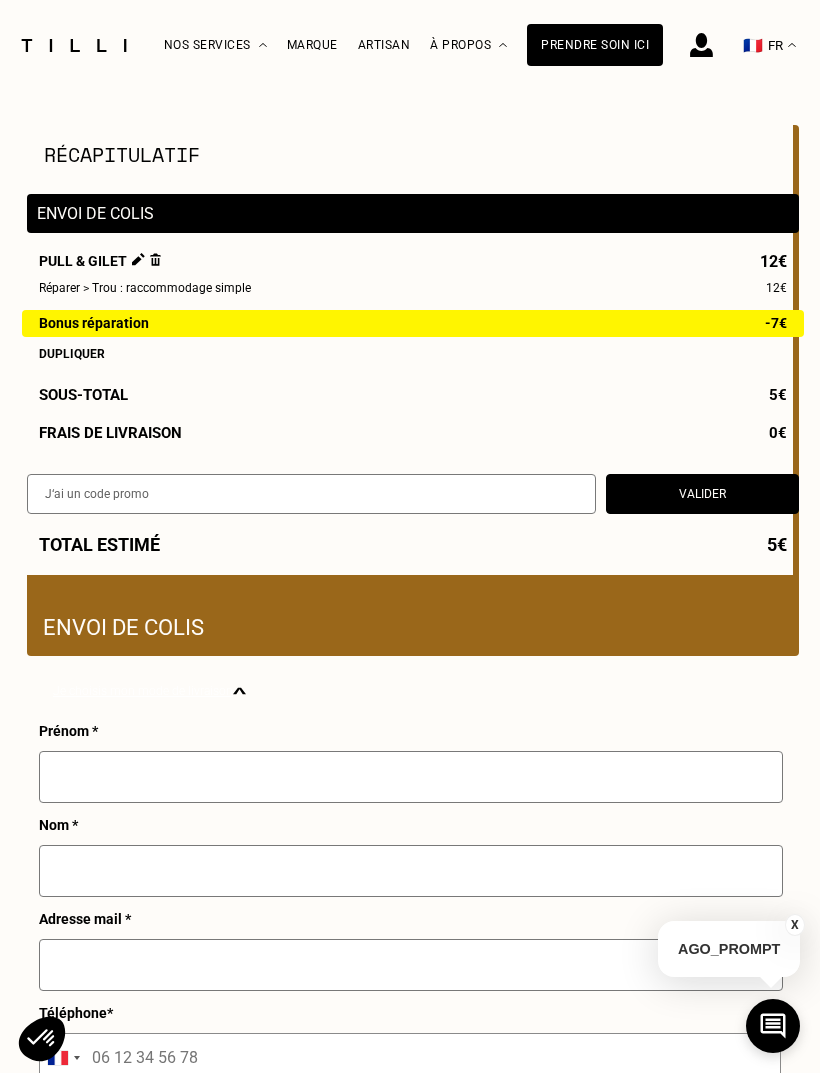 click on "Envoi de colis" at bounding box center (413, 390) 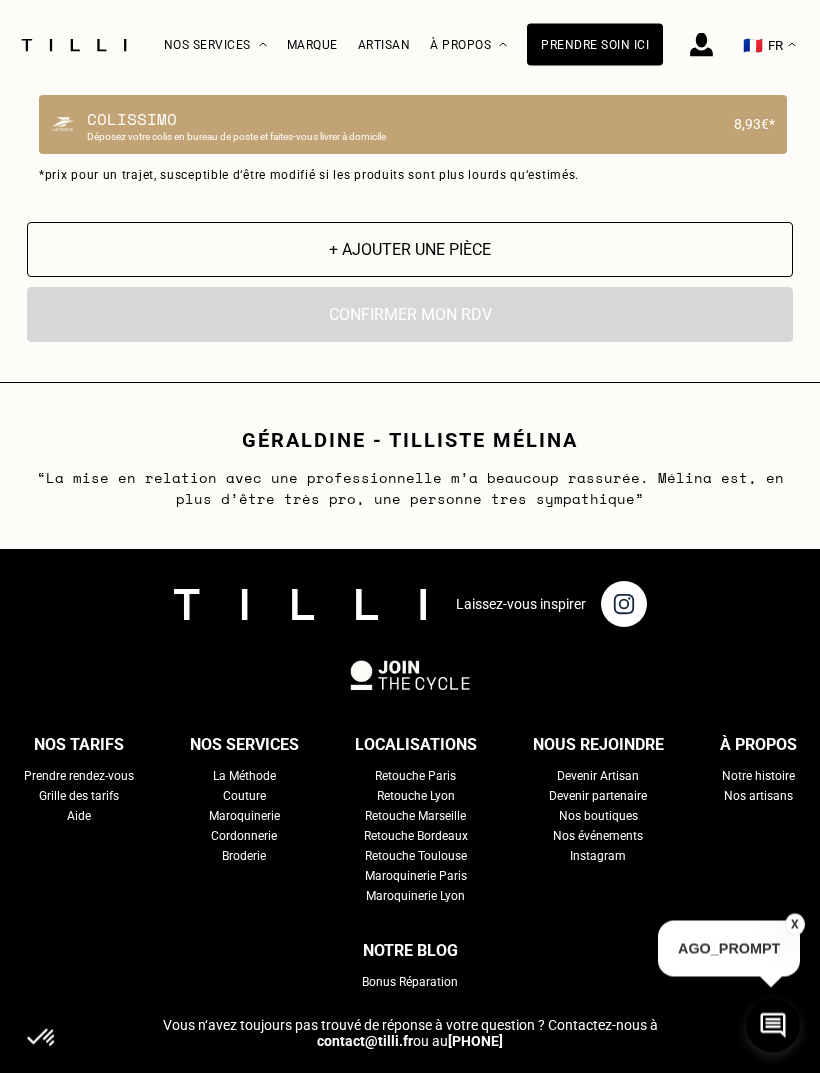 scroll, scrollTop: 1766, scrollLeft: 0, axis: vertical 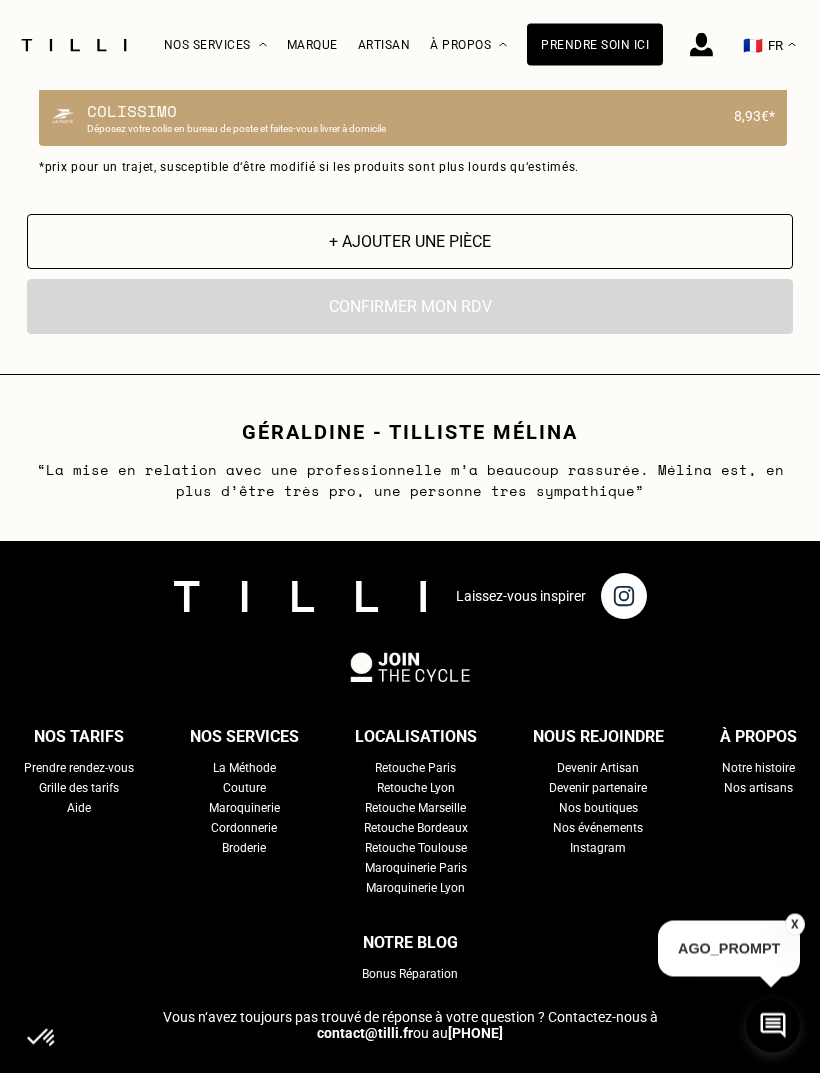 click on "Retouche Lyon" at bounding box center [416, 789] 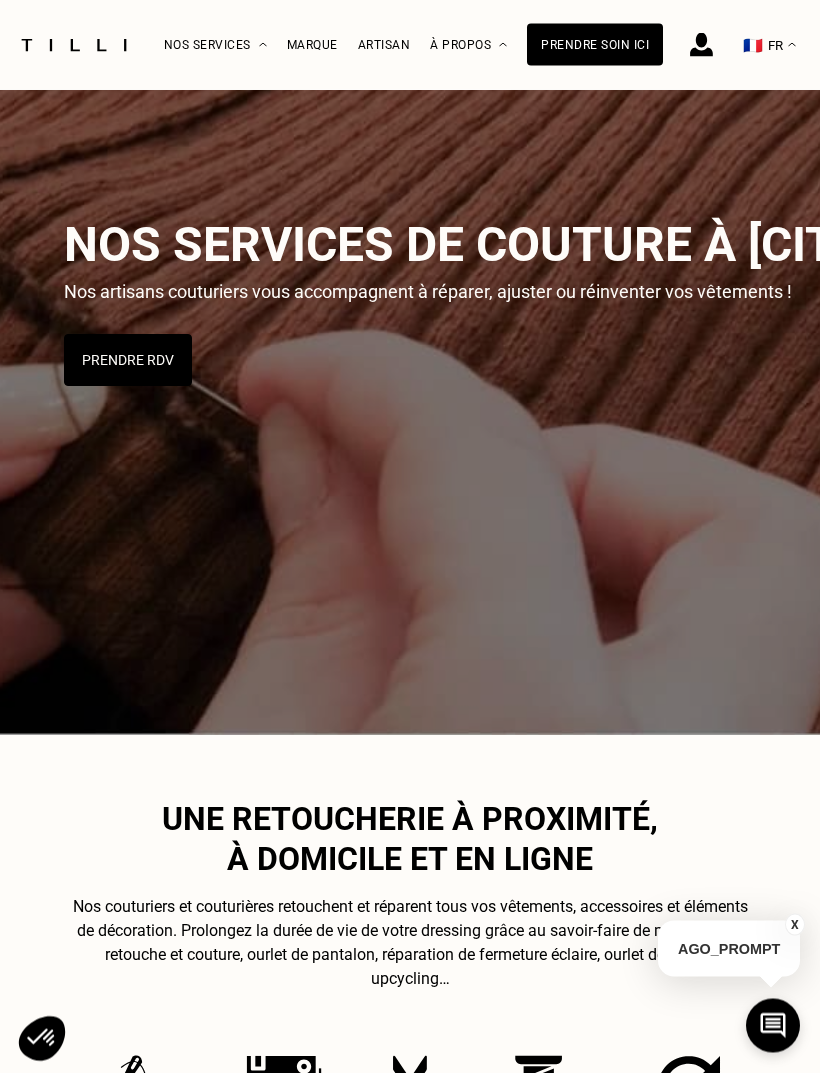 scroll, scrollTop: 185, scrollLeft: 0, axis: vertical 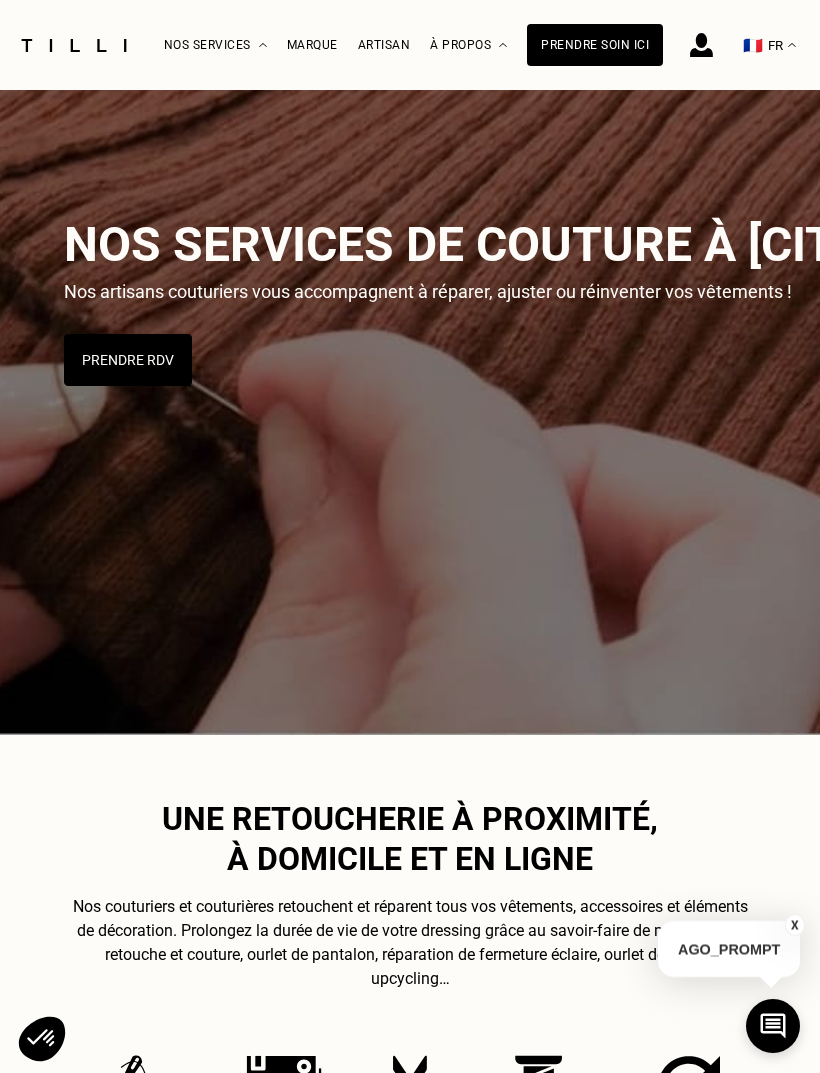 click on "Prendre RDV" at bounding box center [128, 360] 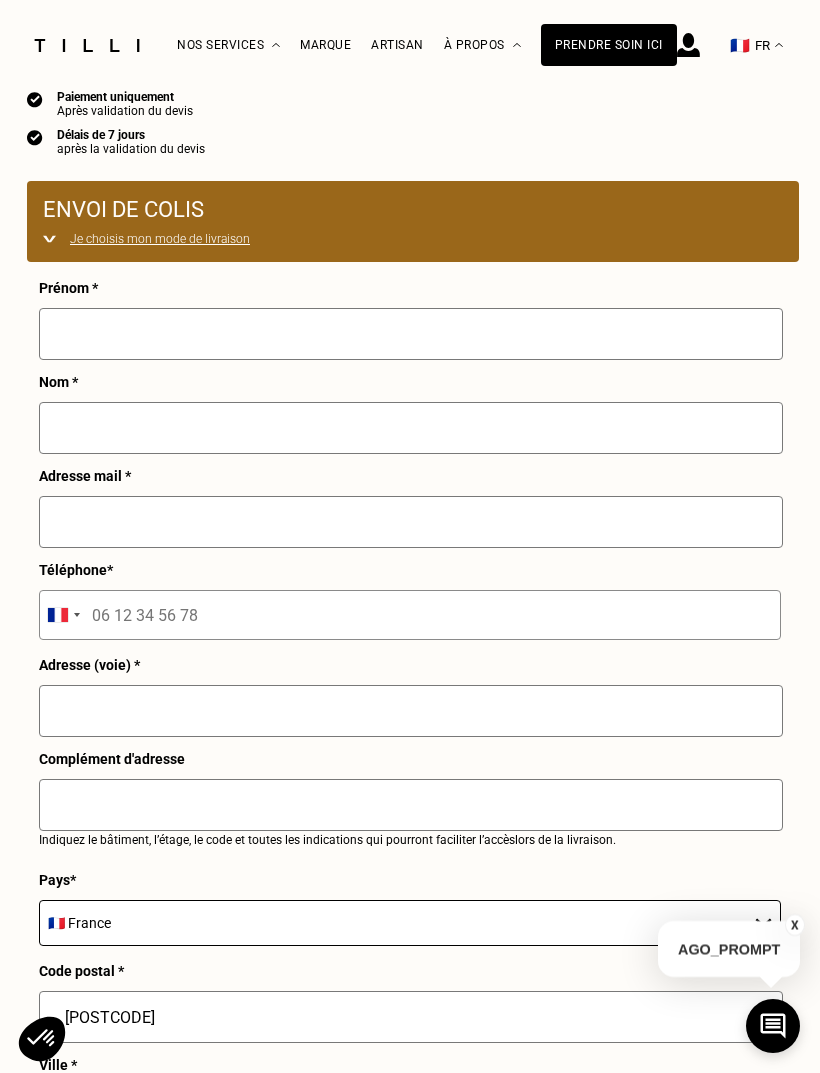 scroll, scrollTop: 0, scrollLeft: 0, axis: both 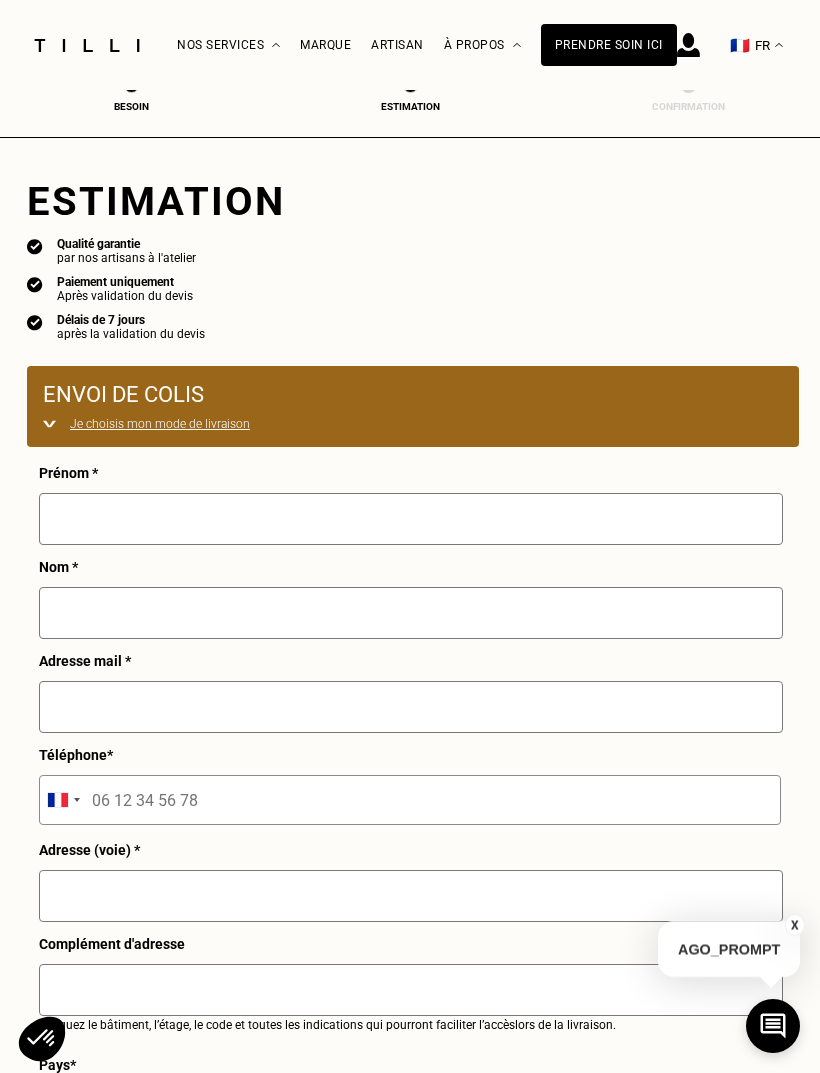 select on "FR" 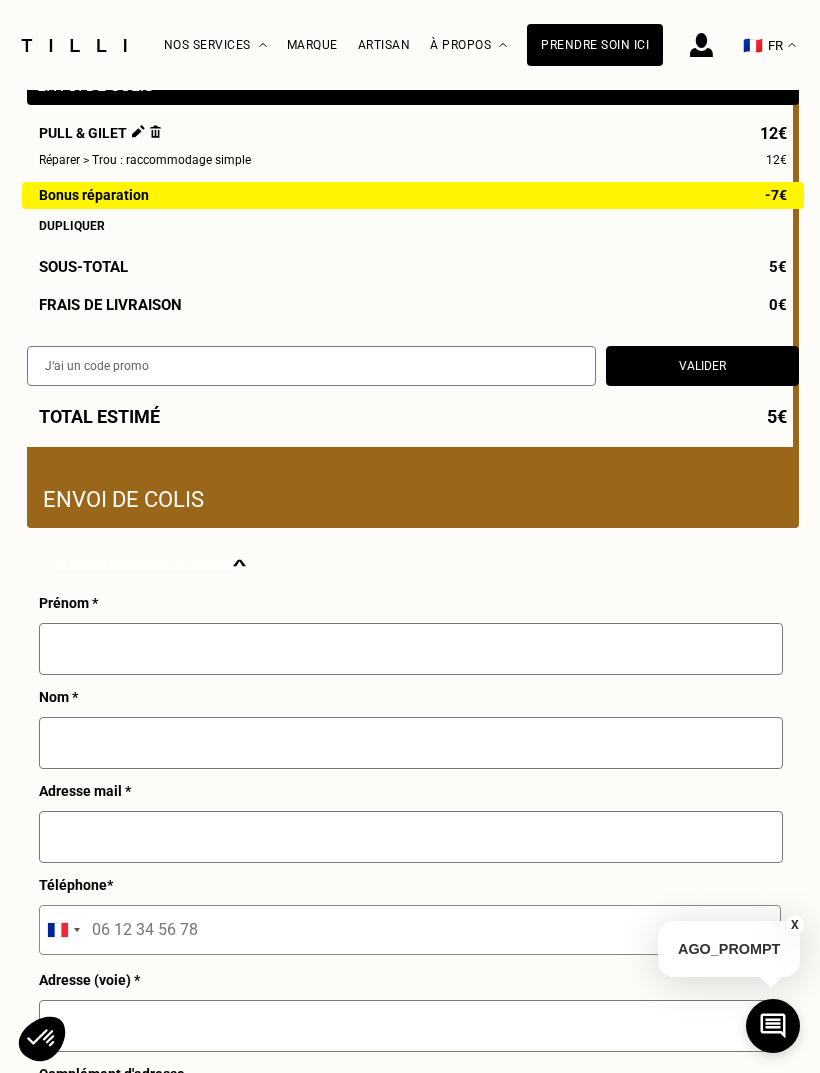 scroll, scrollTop: 254, scrollLeft: 0, axis: vertical 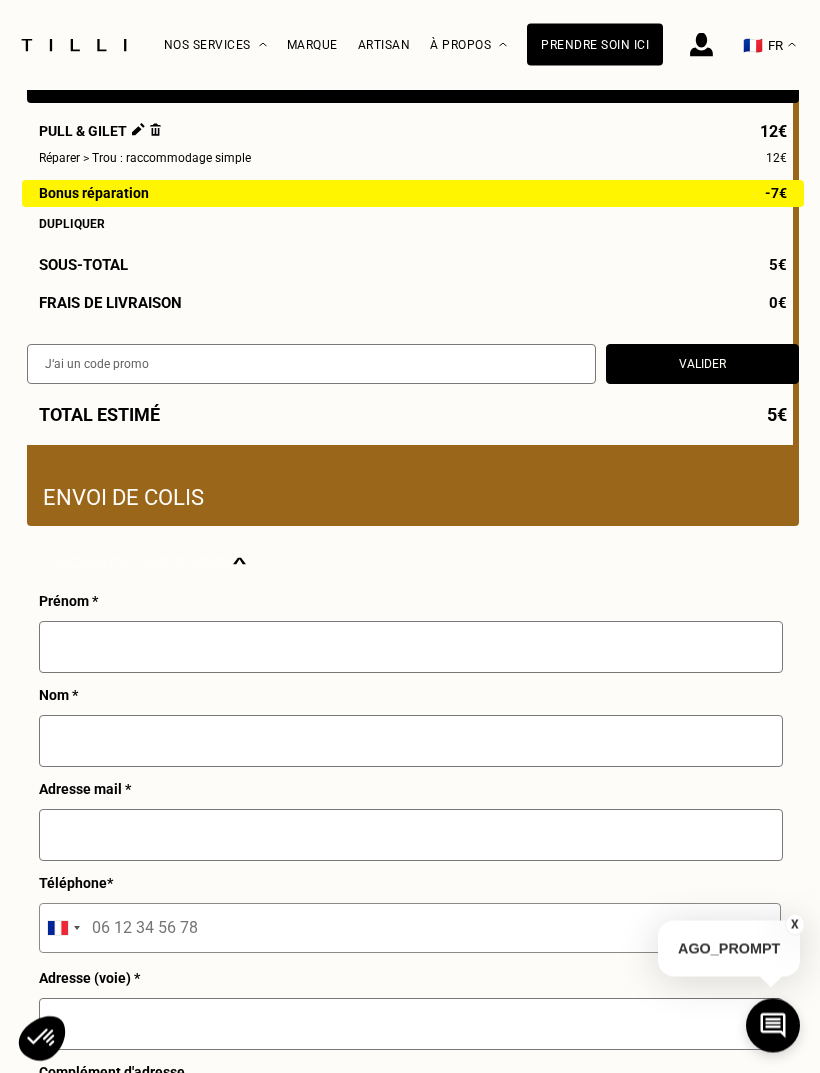 click at bounding box center (411, 648) 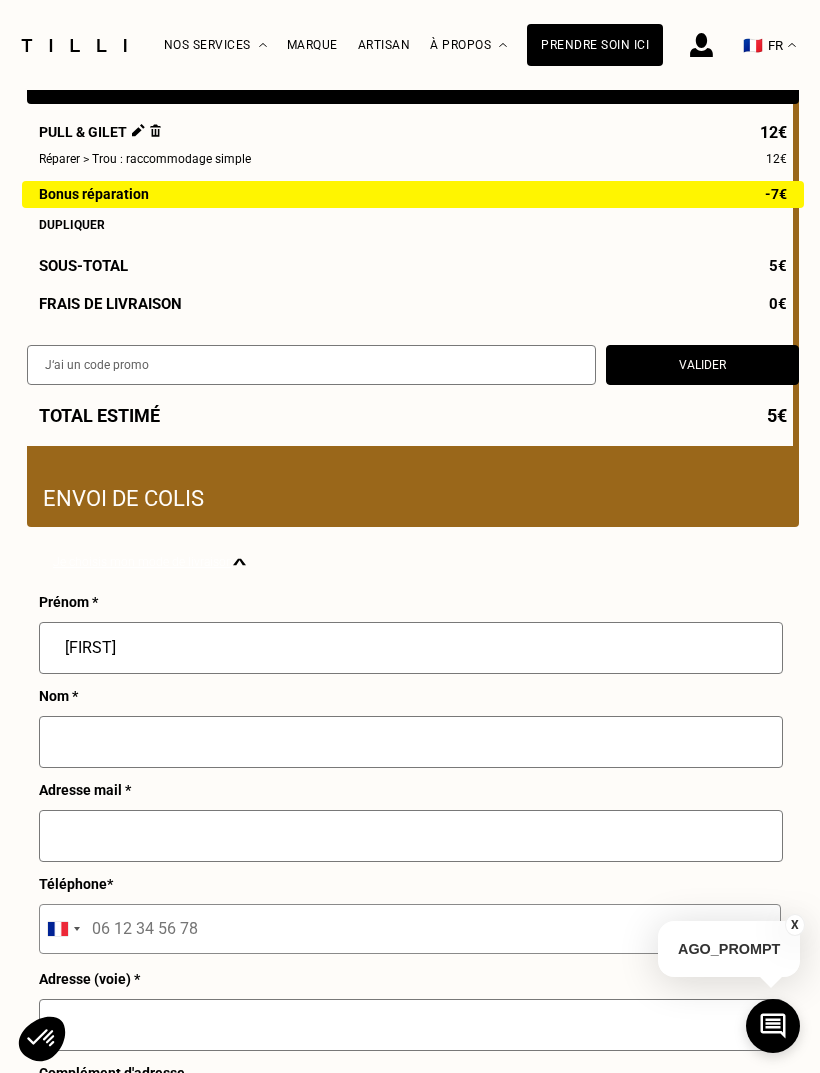 type on "[FIRST]" 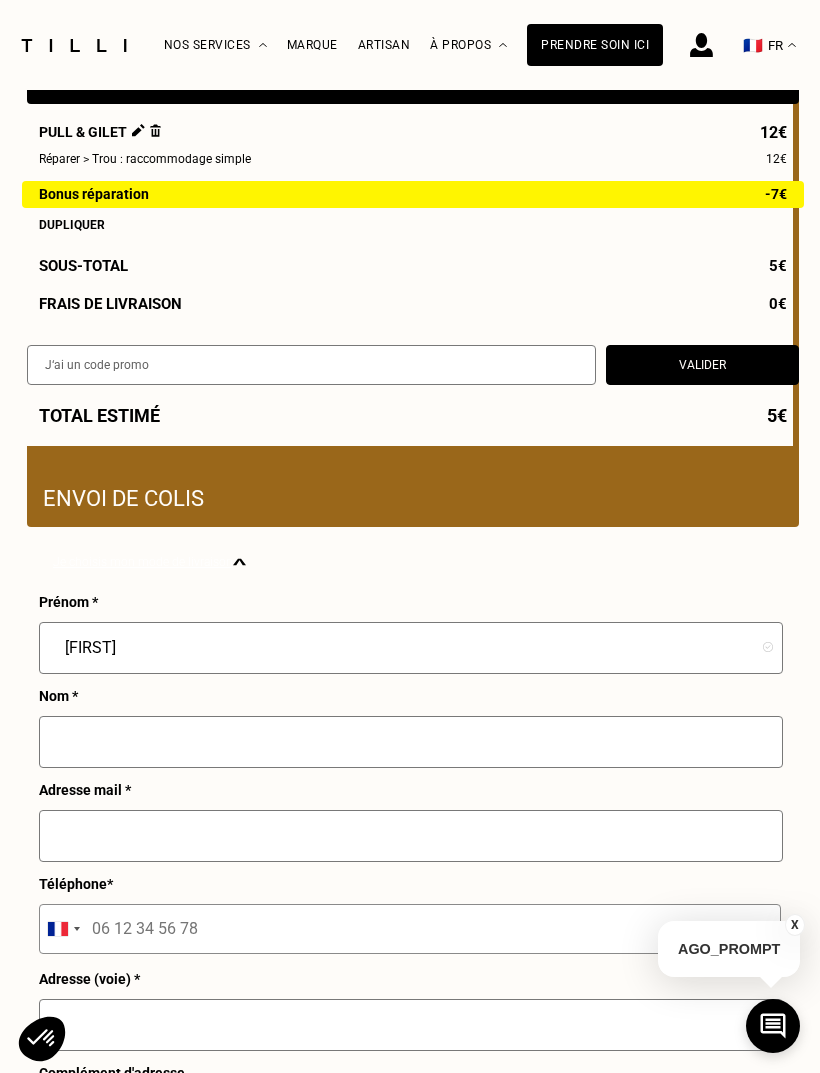 scroll, scrollTop: 267, scrollLeft: 0, axis: vertical 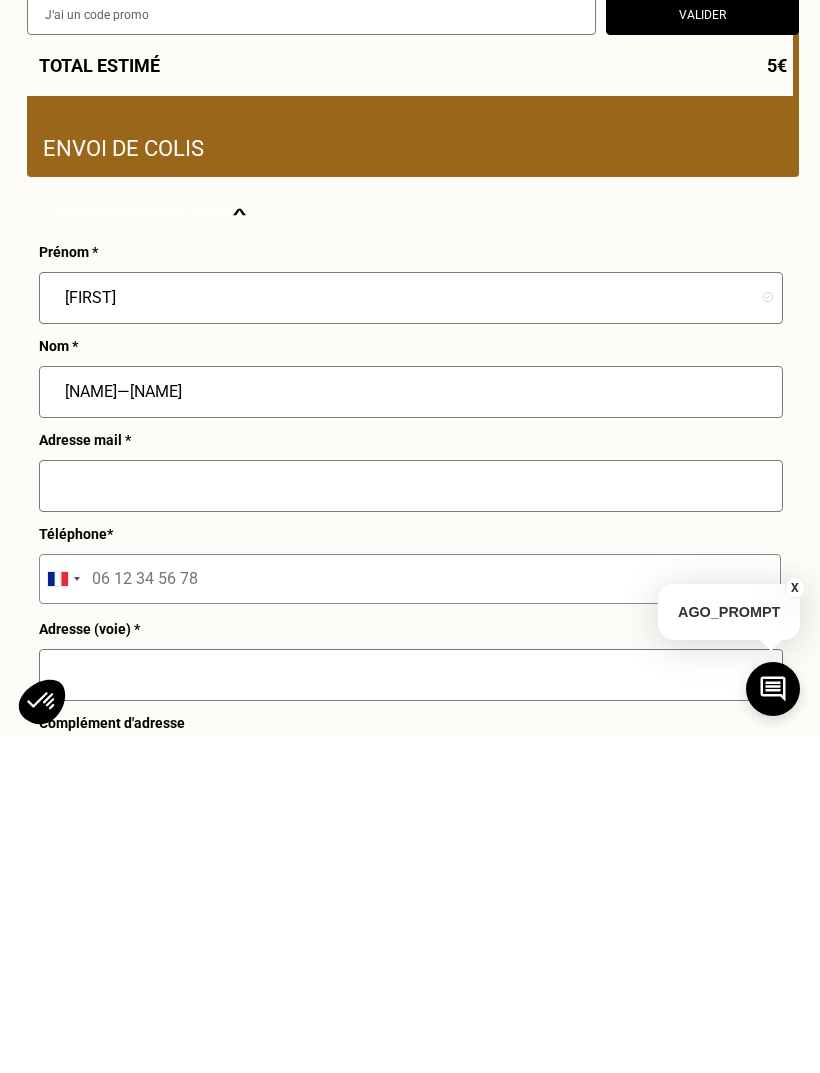 type on "[NAME]—[NAME]" 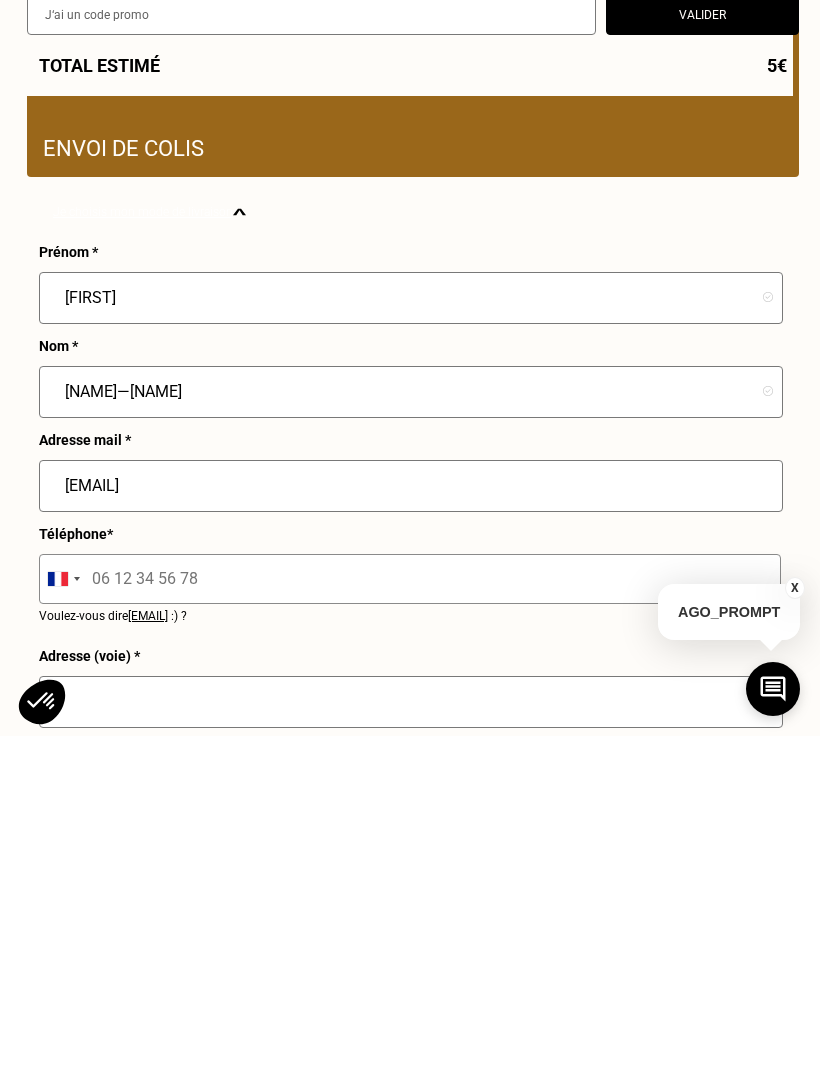 click on "[EMAIL]" at bounding box center [411, 823] 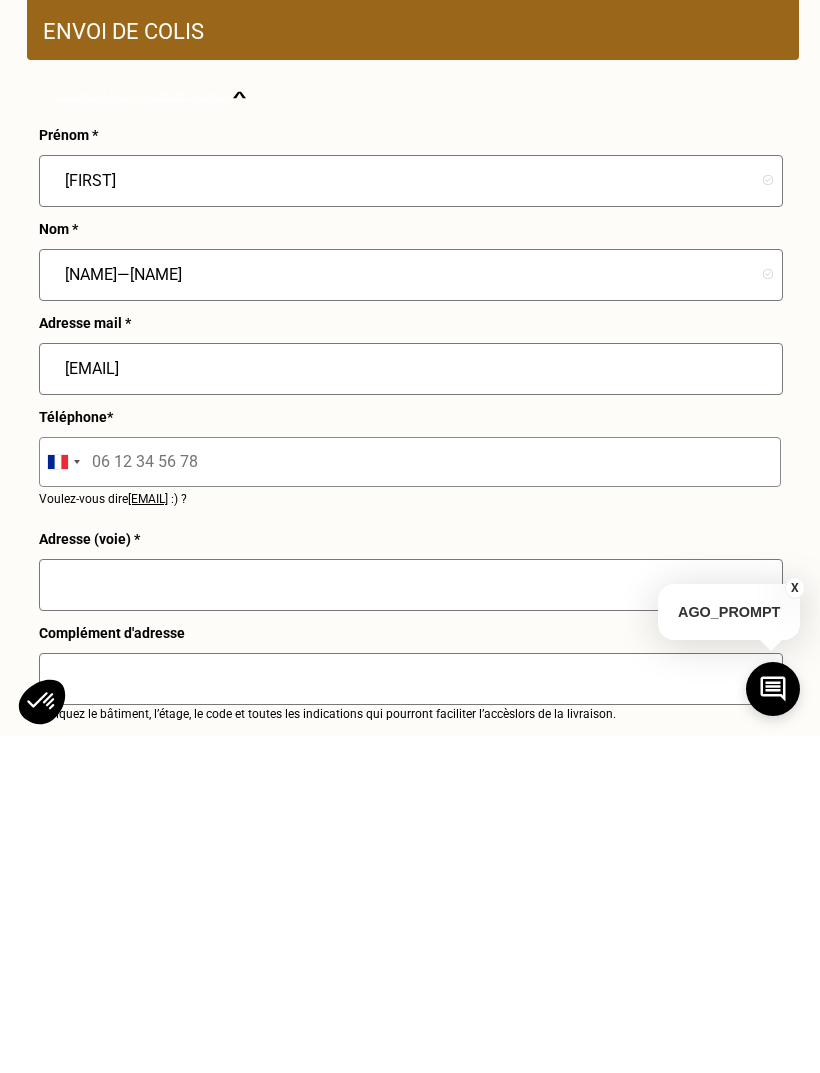 scroll, scrollTop: 399, scrollLeft: 0, axis: vertical 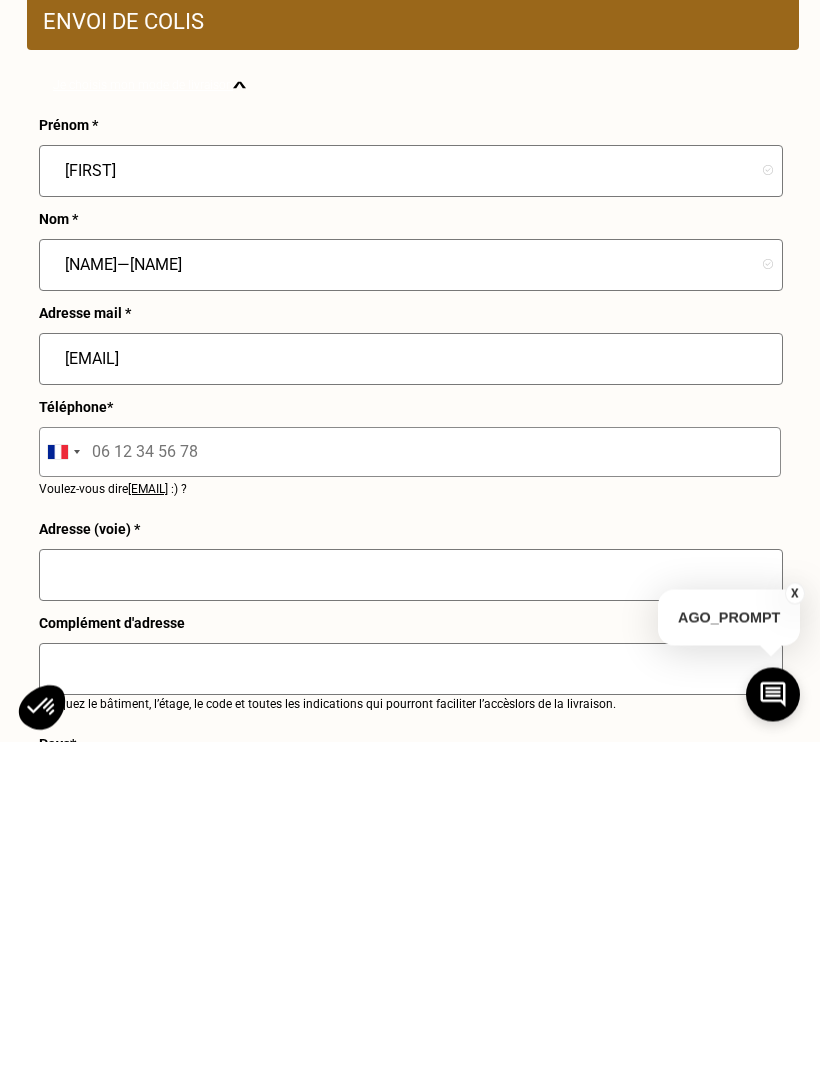 type on "[EMAIL]" 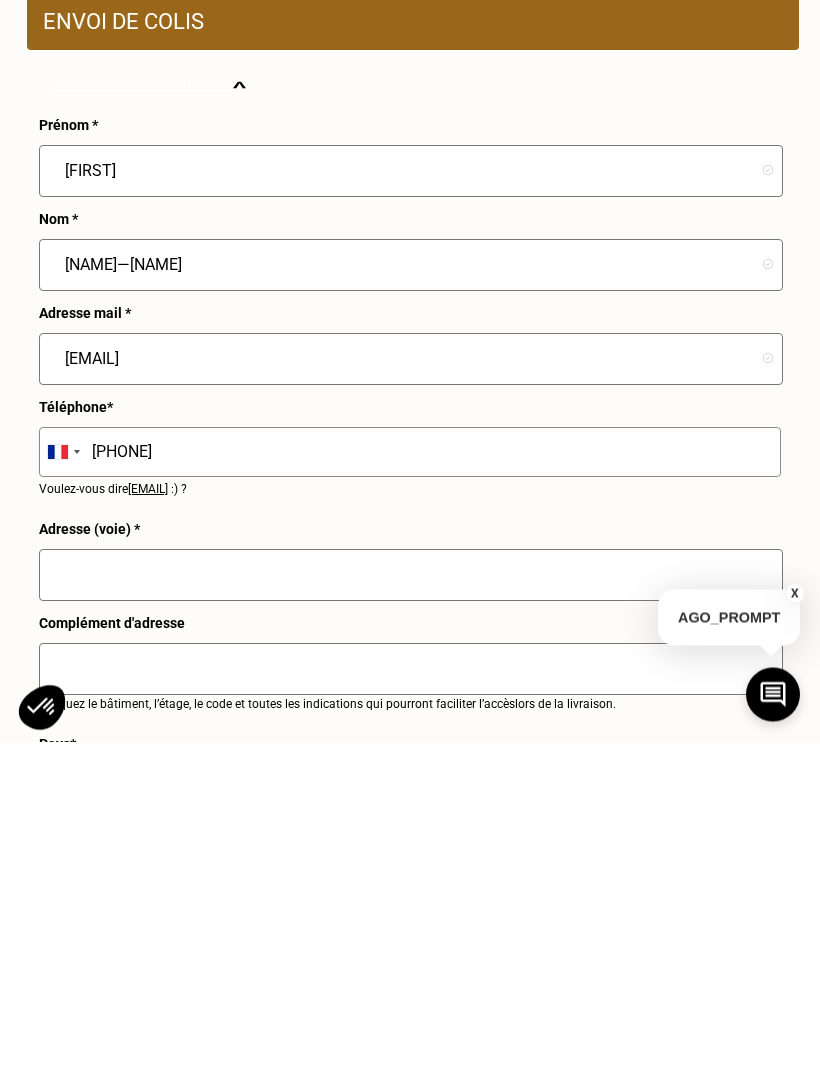 type on "[PHONE]" 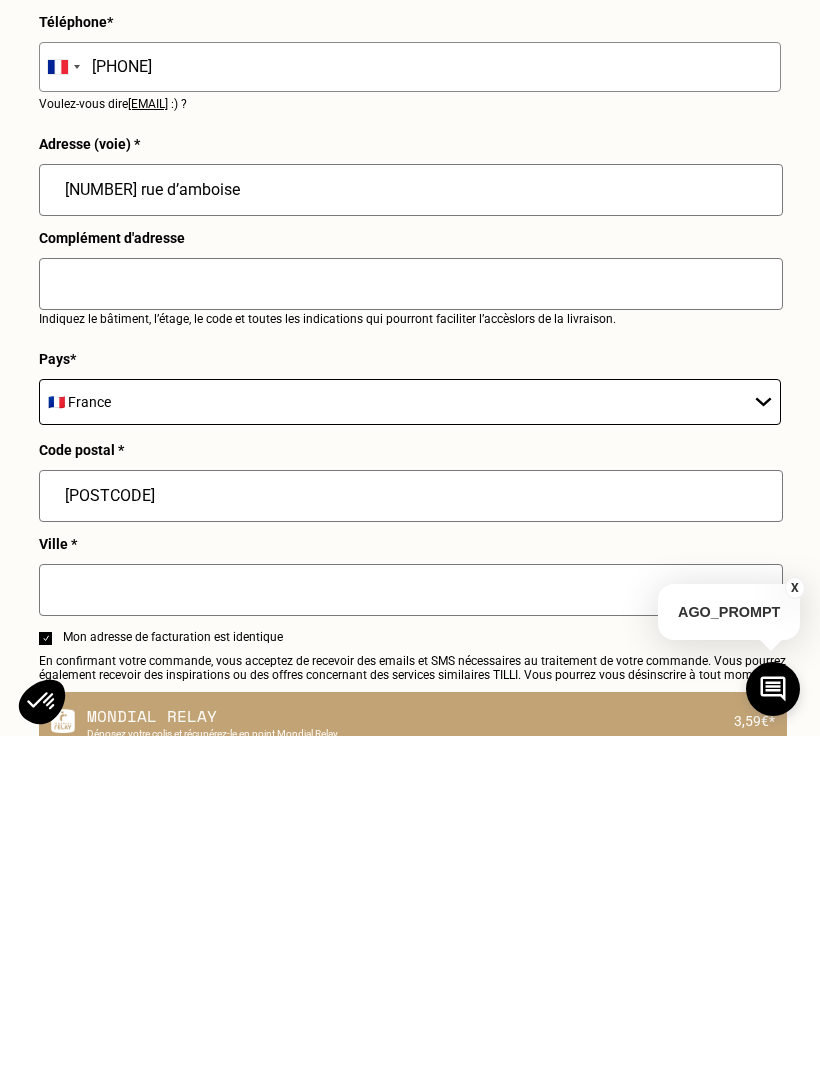 scroll, scrollTop: 906, scrollLeft: 0, axis: vertical 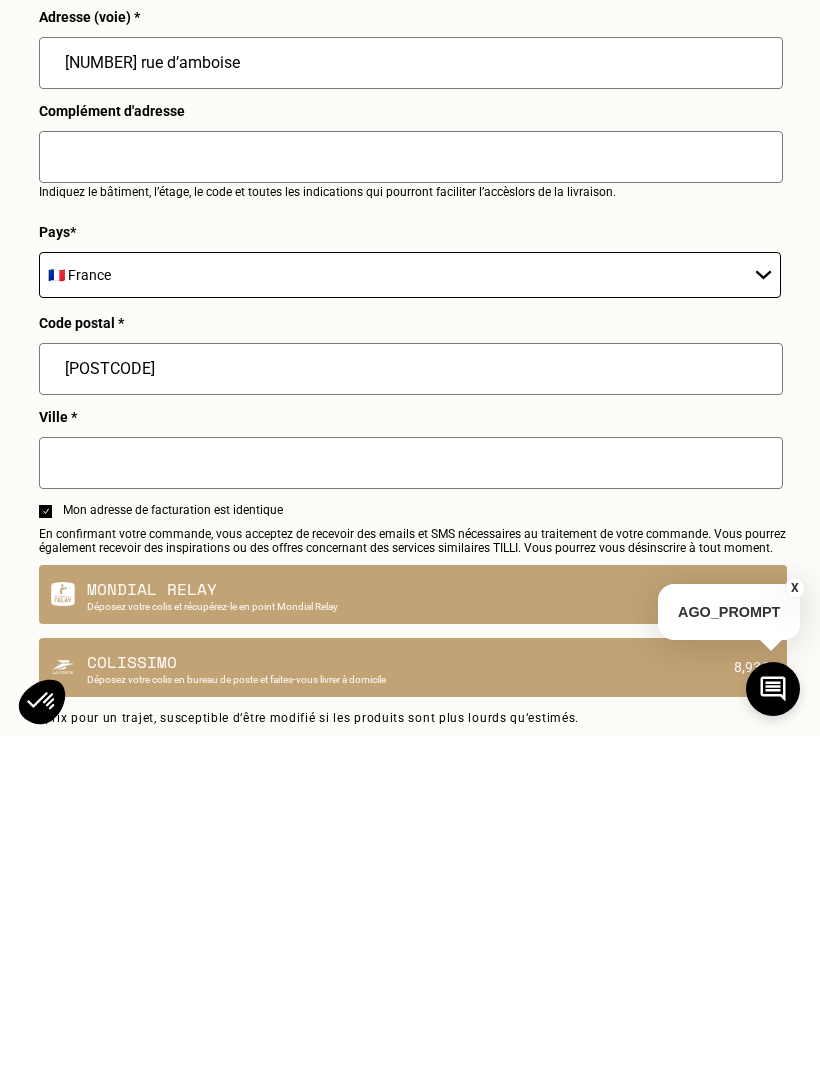 type on "[NUMBER] rue d’amboise" 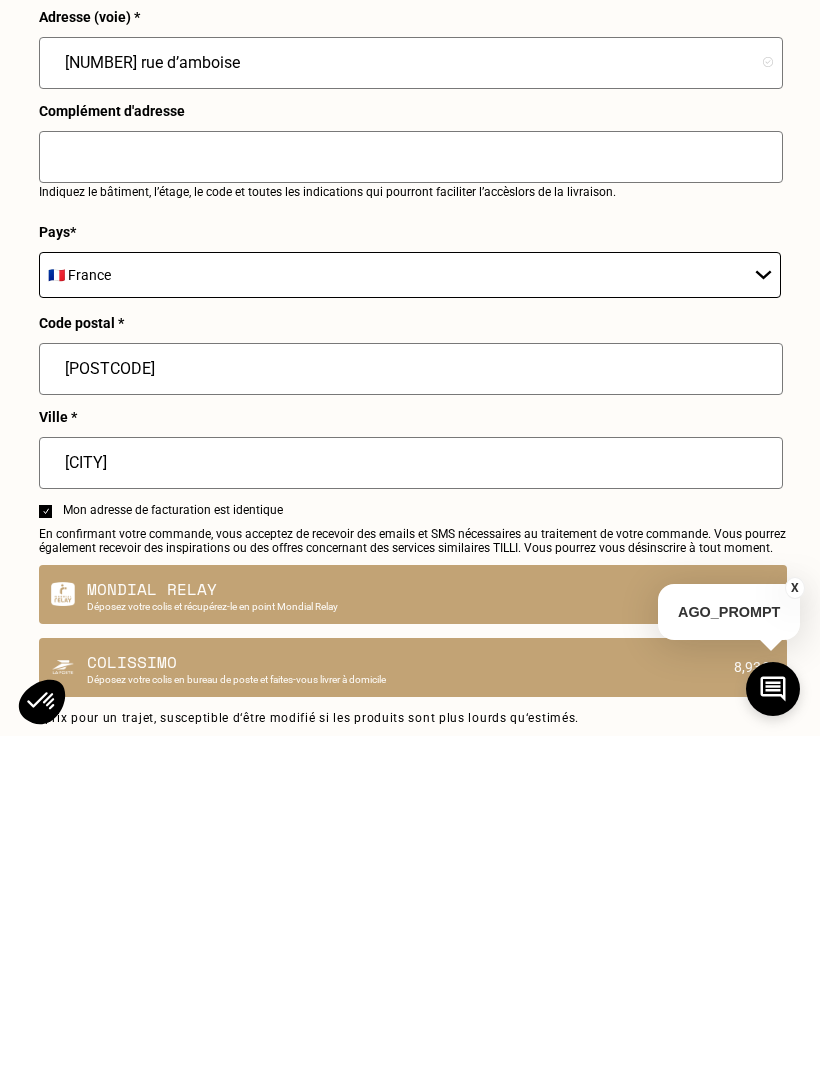 type on "[CITY]" 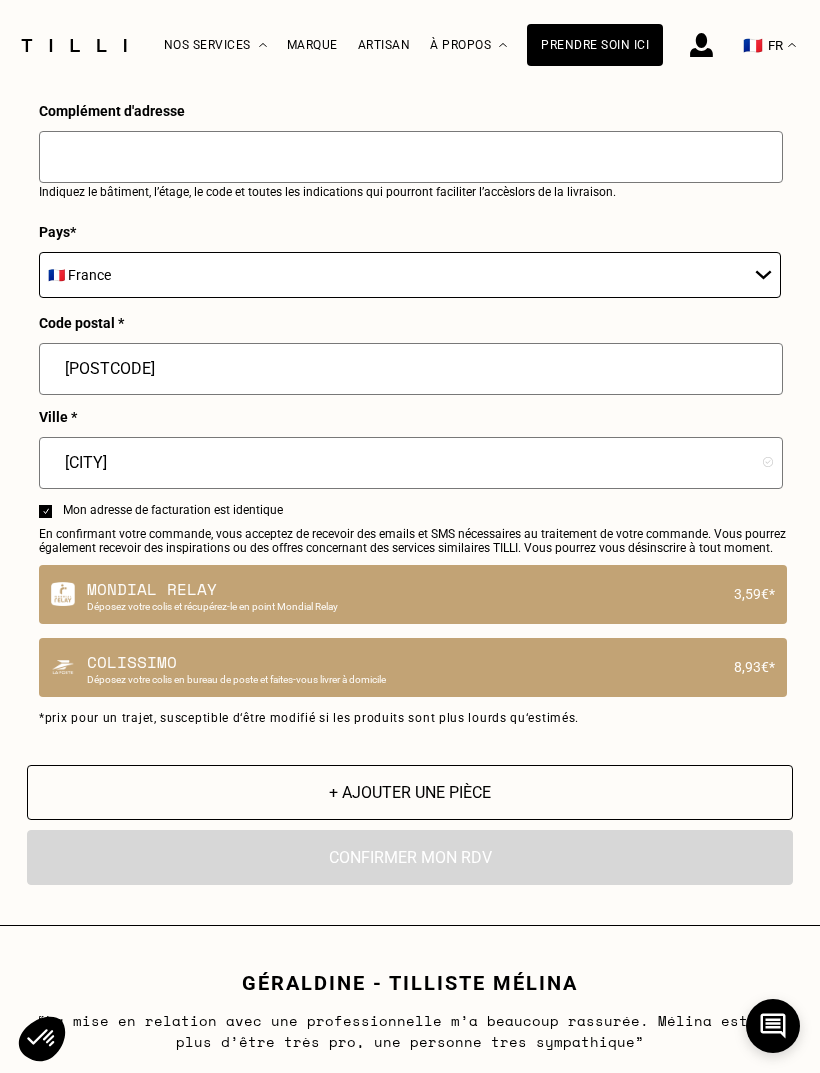 click on "Mondial Relay" at bounding box center (404, 589) 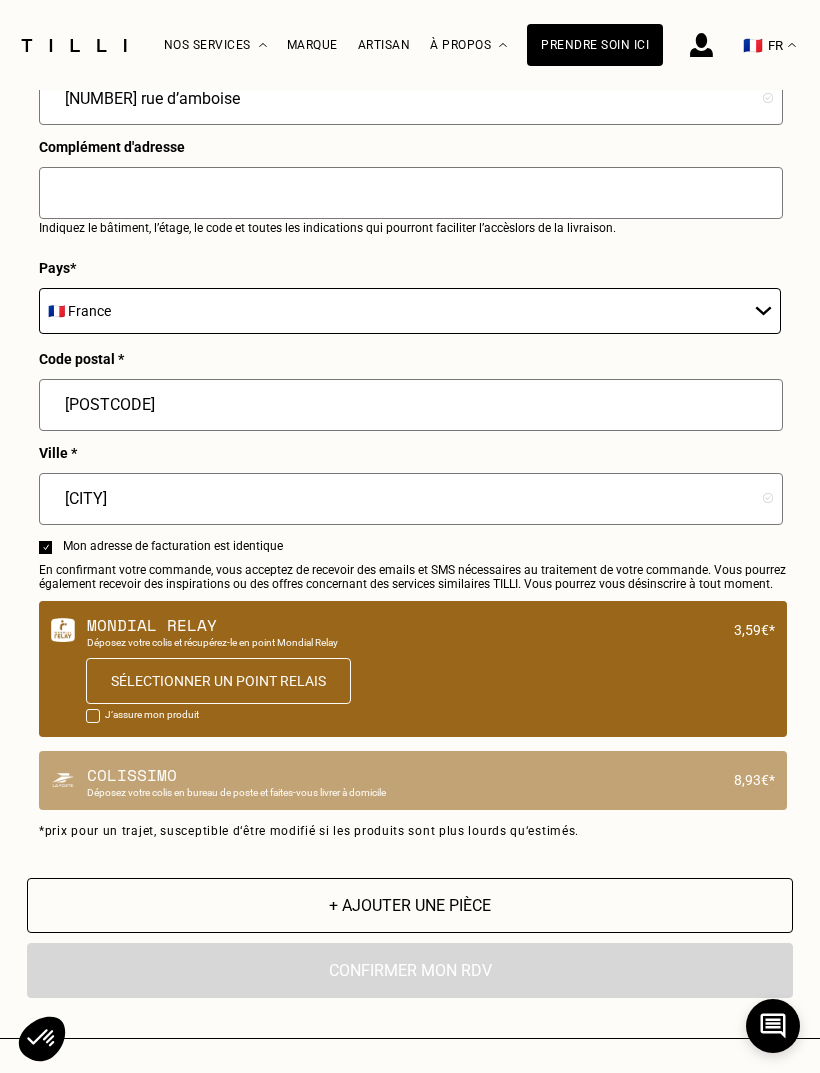 click on "Sélectionner un point relais" at bounding box center [218, 681] 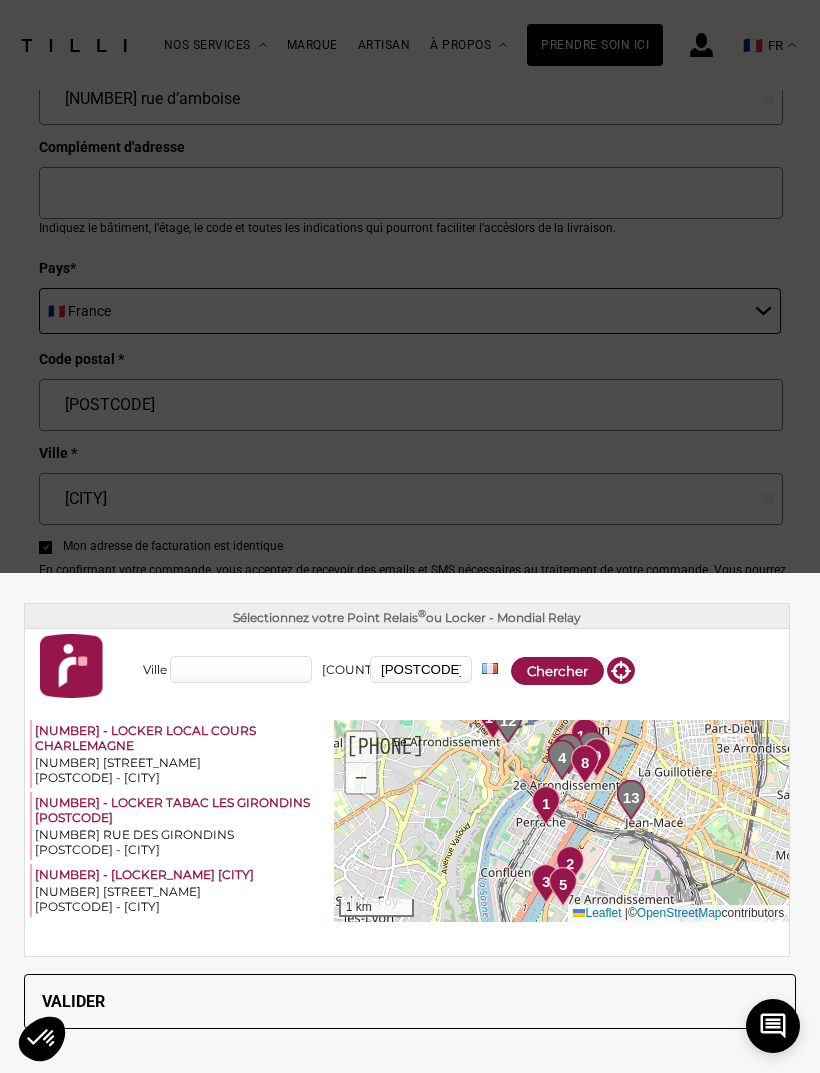 scroll, scrollTop: 0, scrollLeft: 0, axis: both 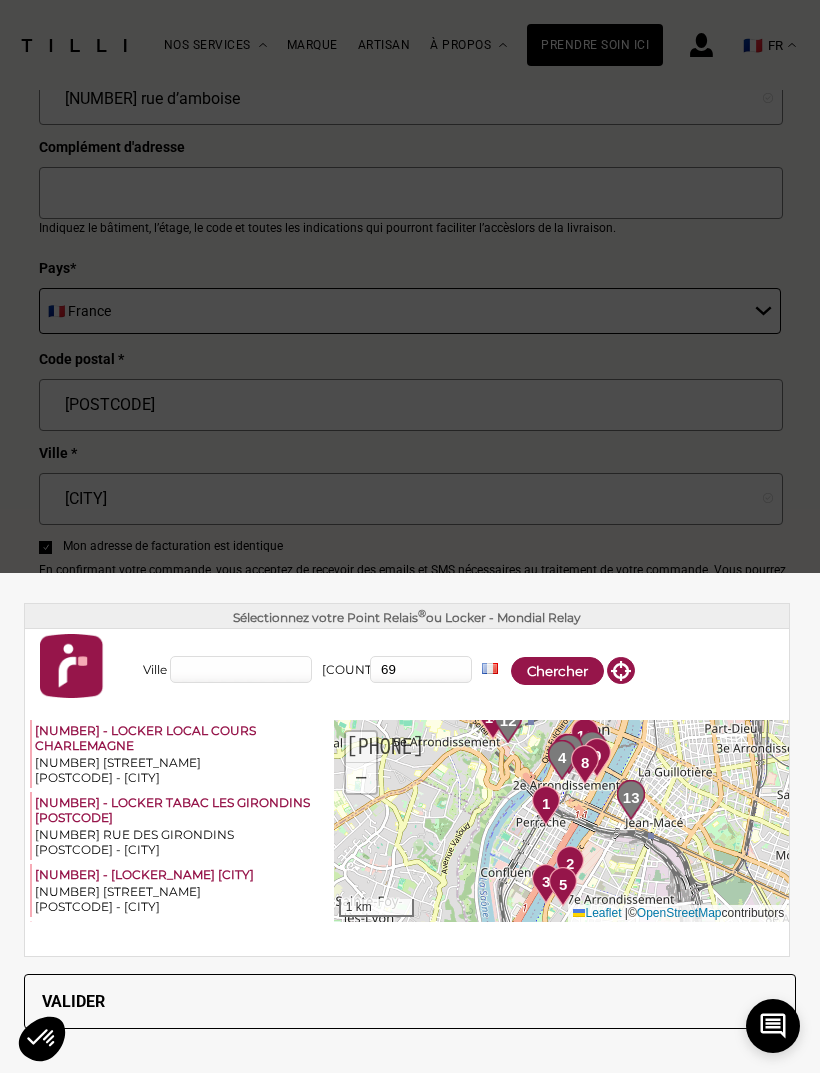 type on "6" 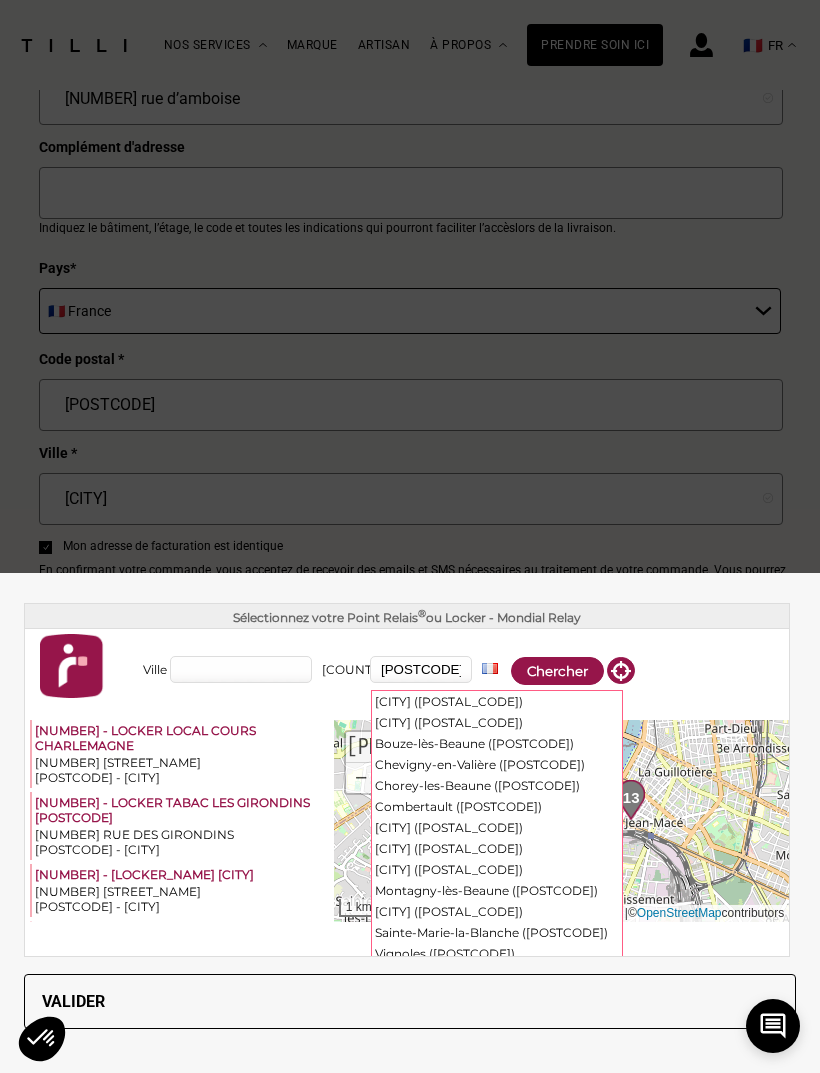 type on "[POSTCODE]" 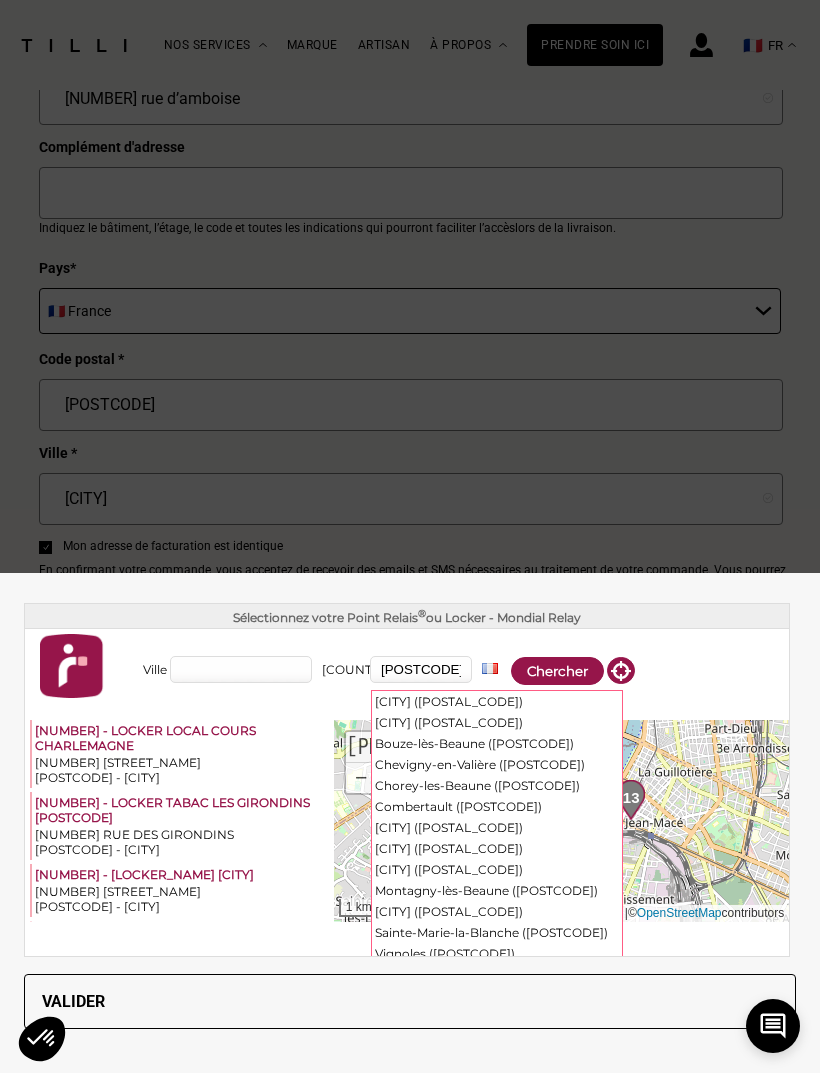 click on "[CITY] ([POSTAL_CODE])" at bounding box center (497, 701) 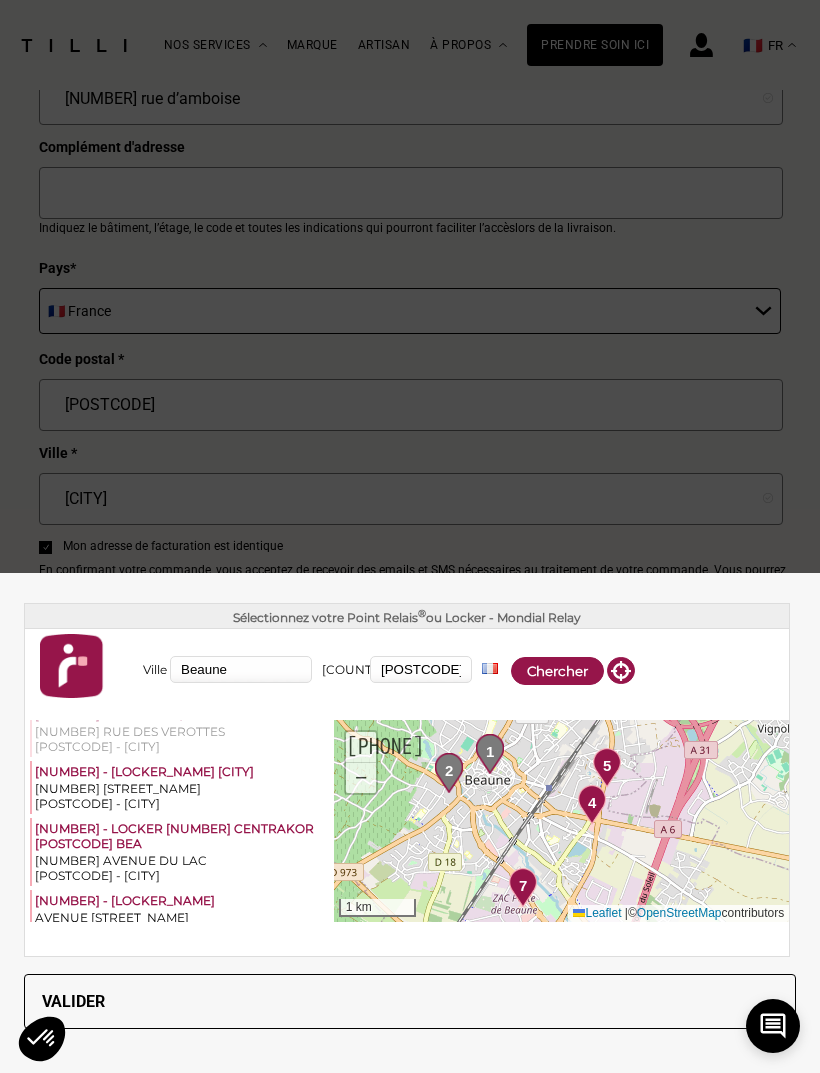scroll, scrollTop: 74, scrollLeft: 0, axis: vertical 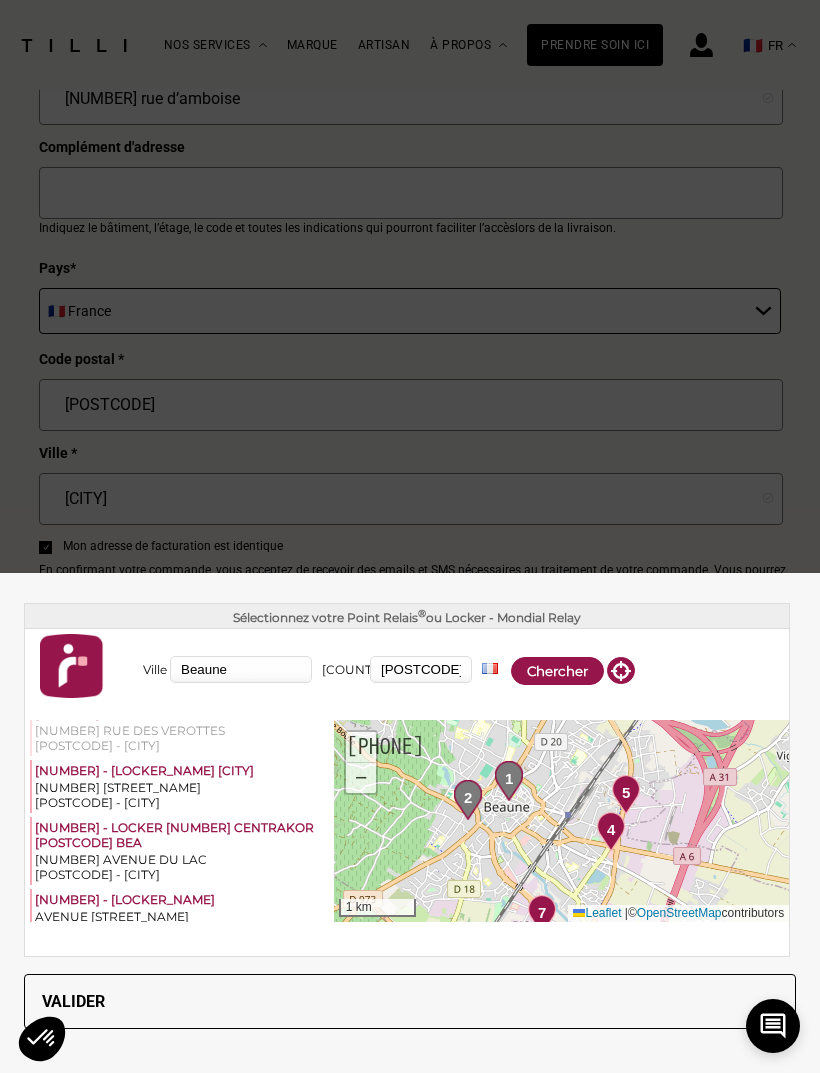 click on "[NUMBER] AVENUE DU LAC" at bounding box center [183, 859] 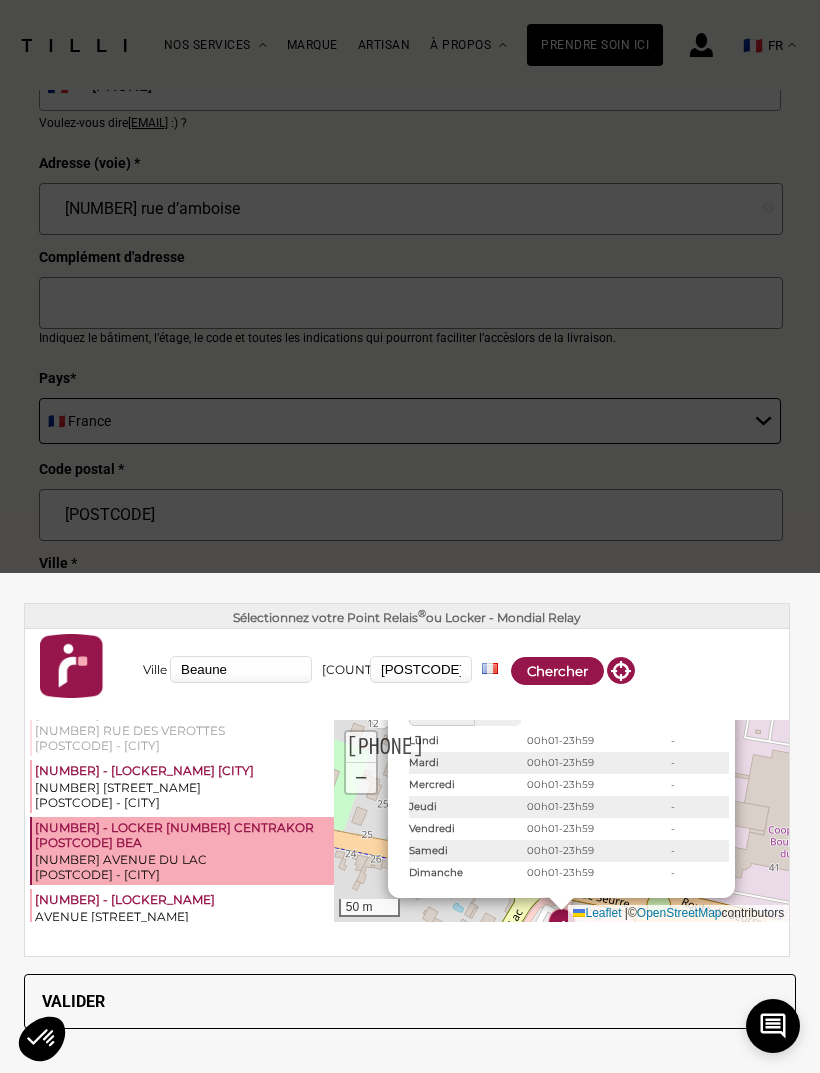 click on "Valider" at bounding box center (410, 1001) 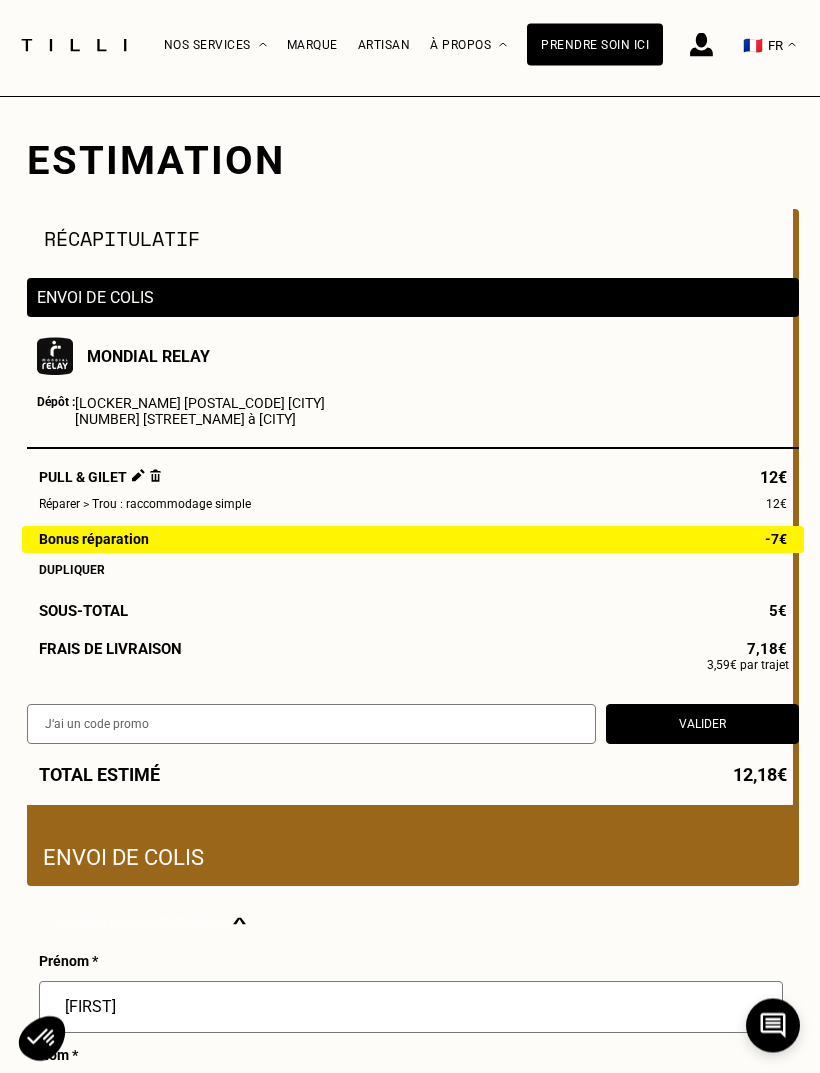 scroll, scrollTop: 0, scrollLeft: 0, axis: both 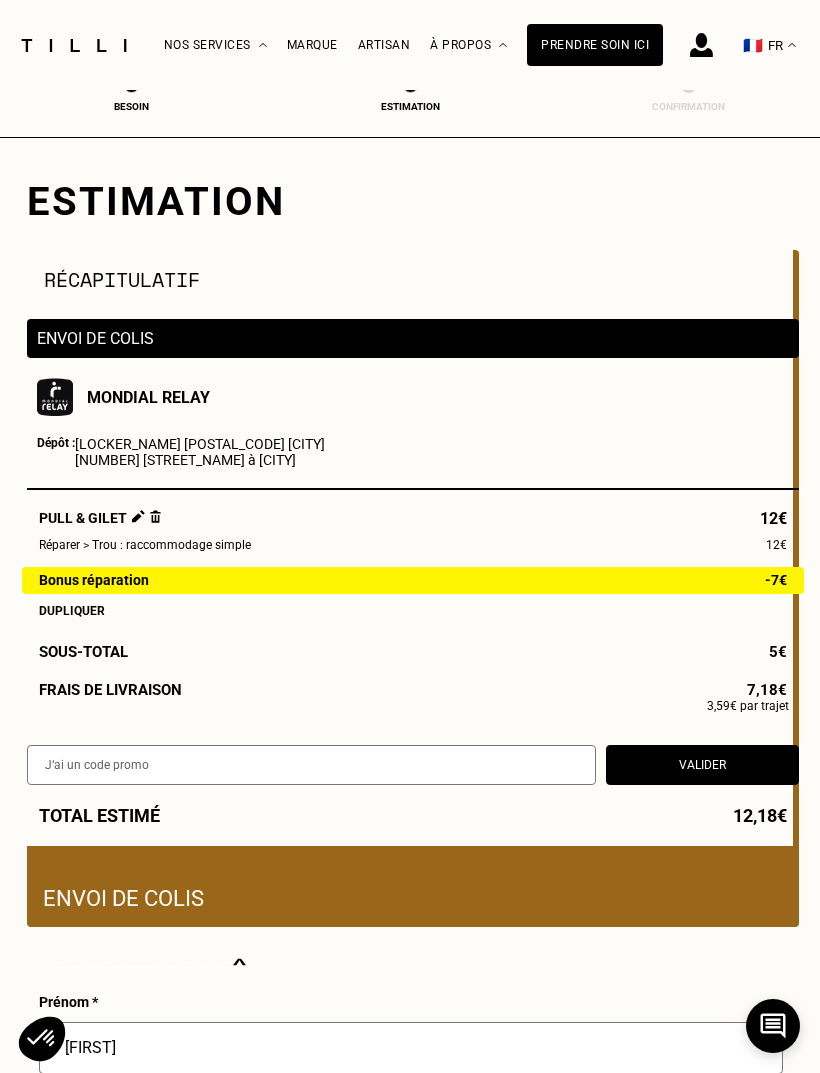 select on "FR" 